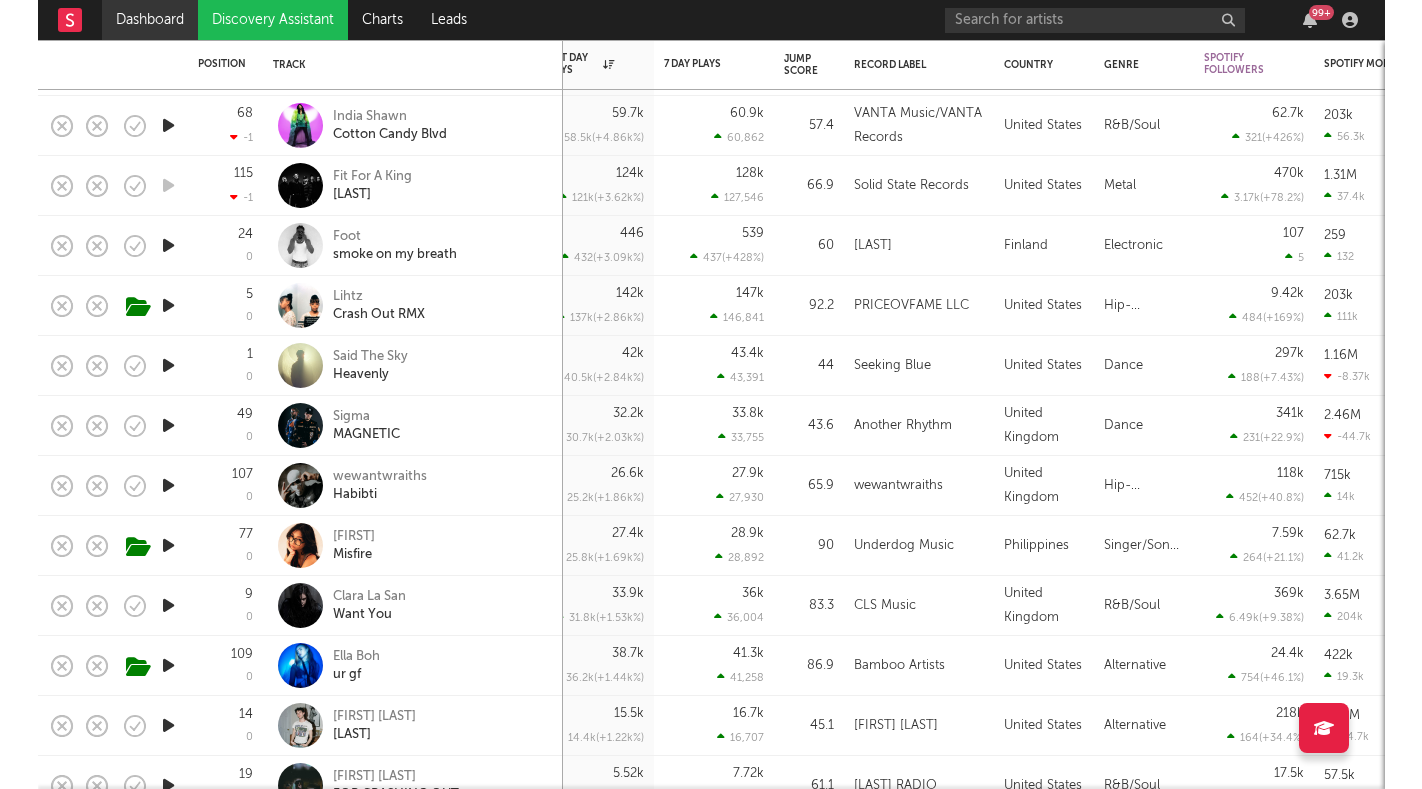 scroll, scrollTop: 0, scrollLeft: 0, axis: both 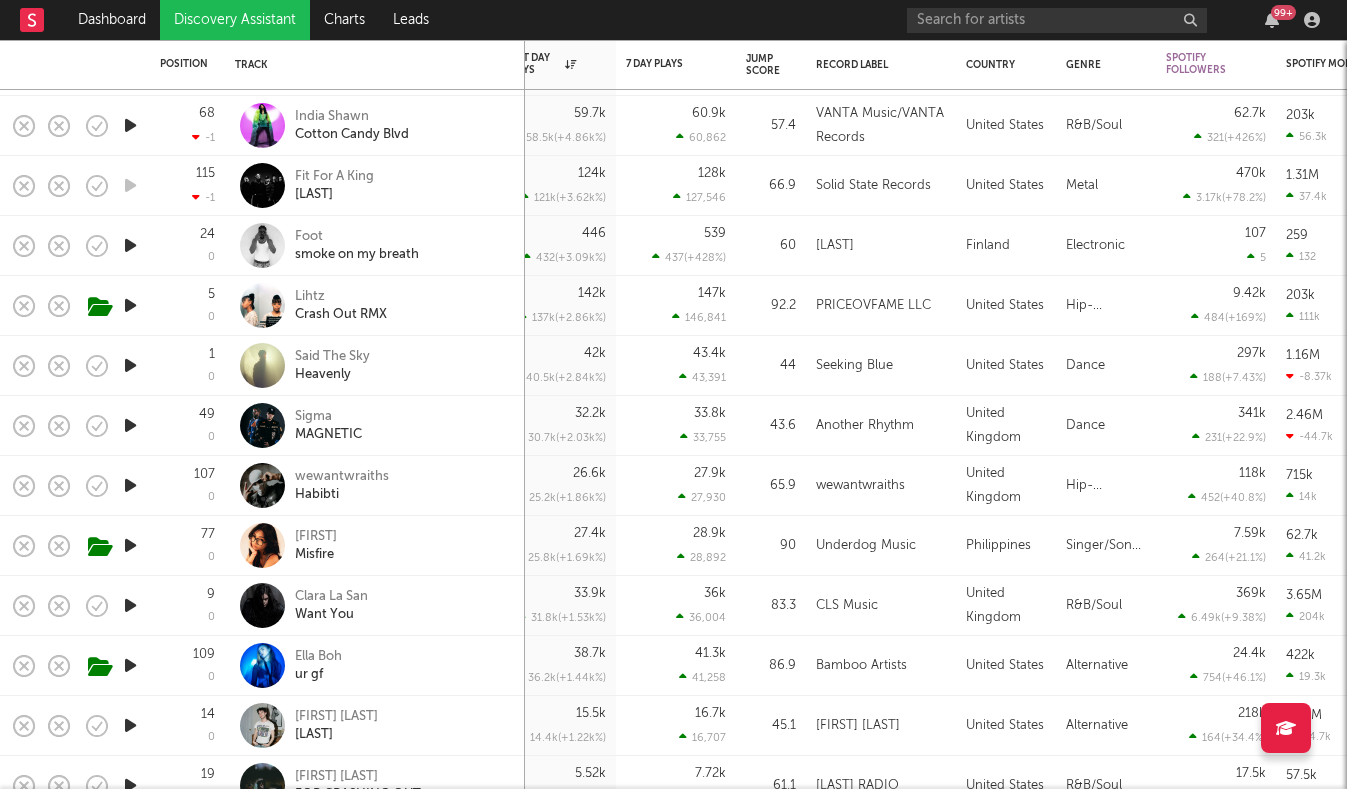 click on "Discovery Assistant" at bounding box center (235, 20) 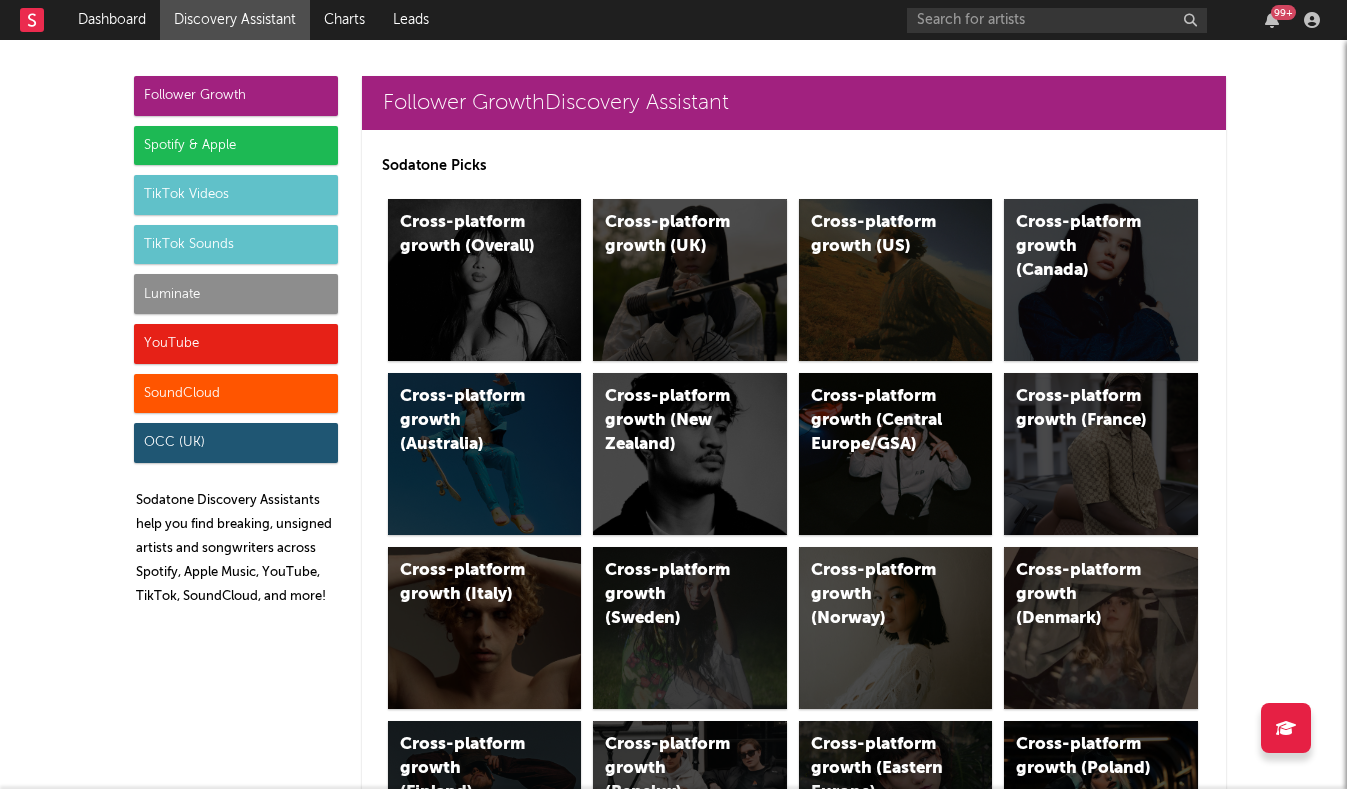 click on "Follower Growth" at bounding box center (236, 96) 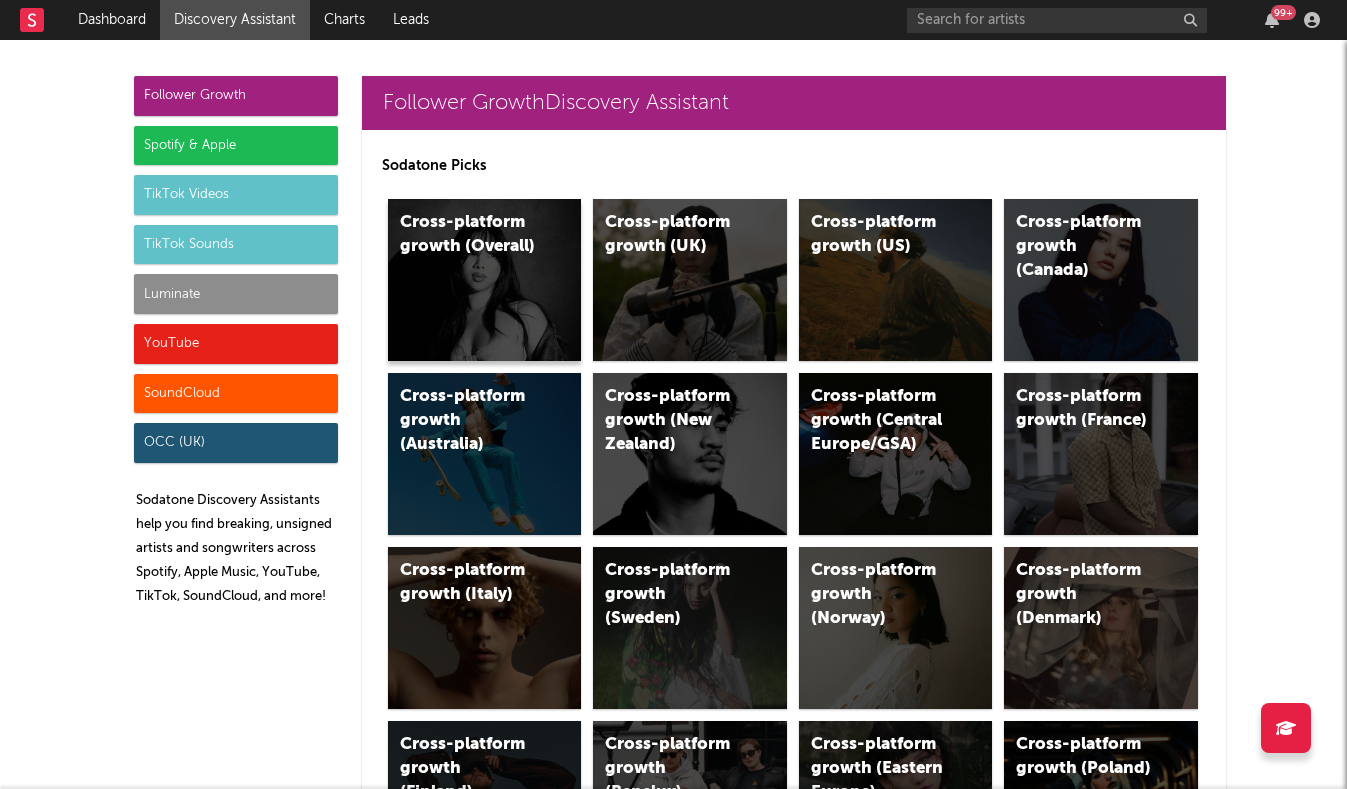 click on "Cross-platform growth (Overall)" at bounding box center (468, 235) 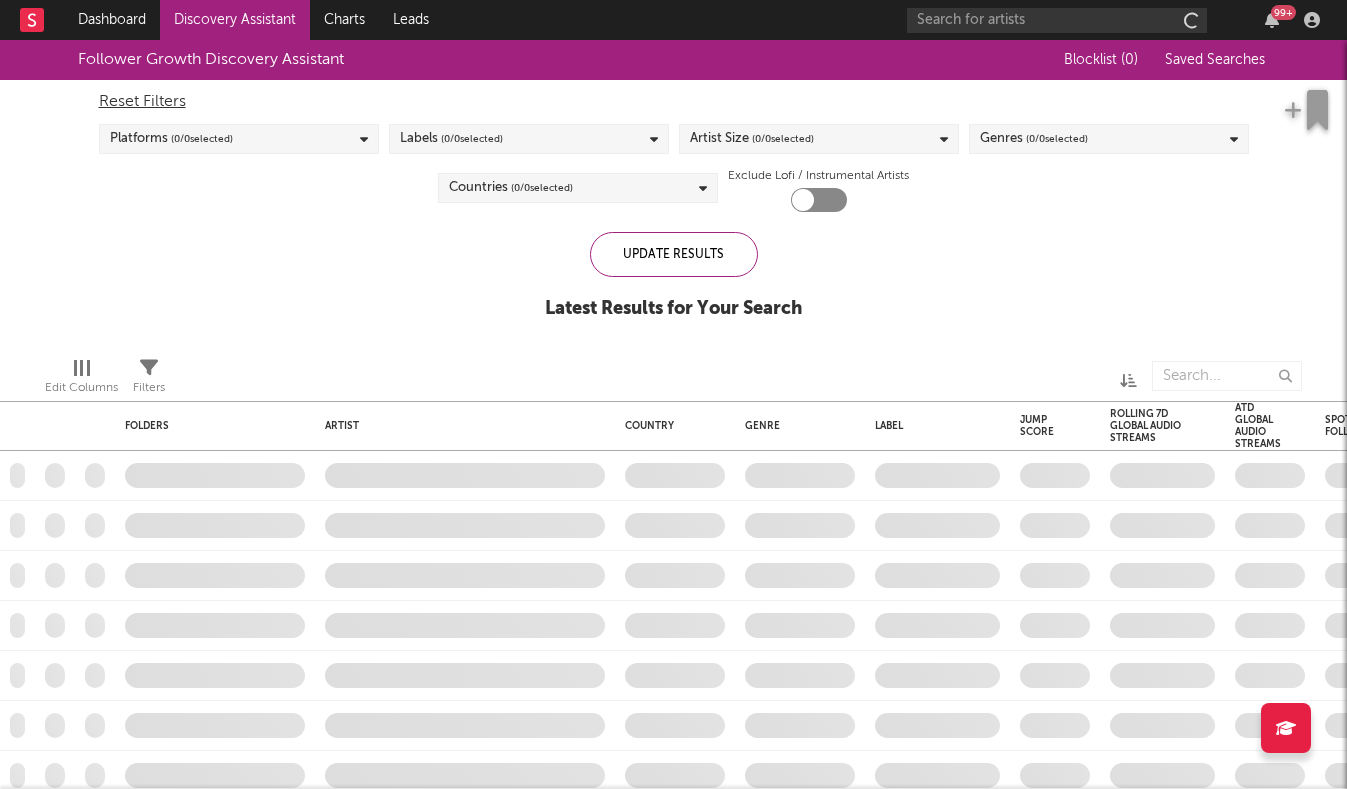 checkbox on "true" 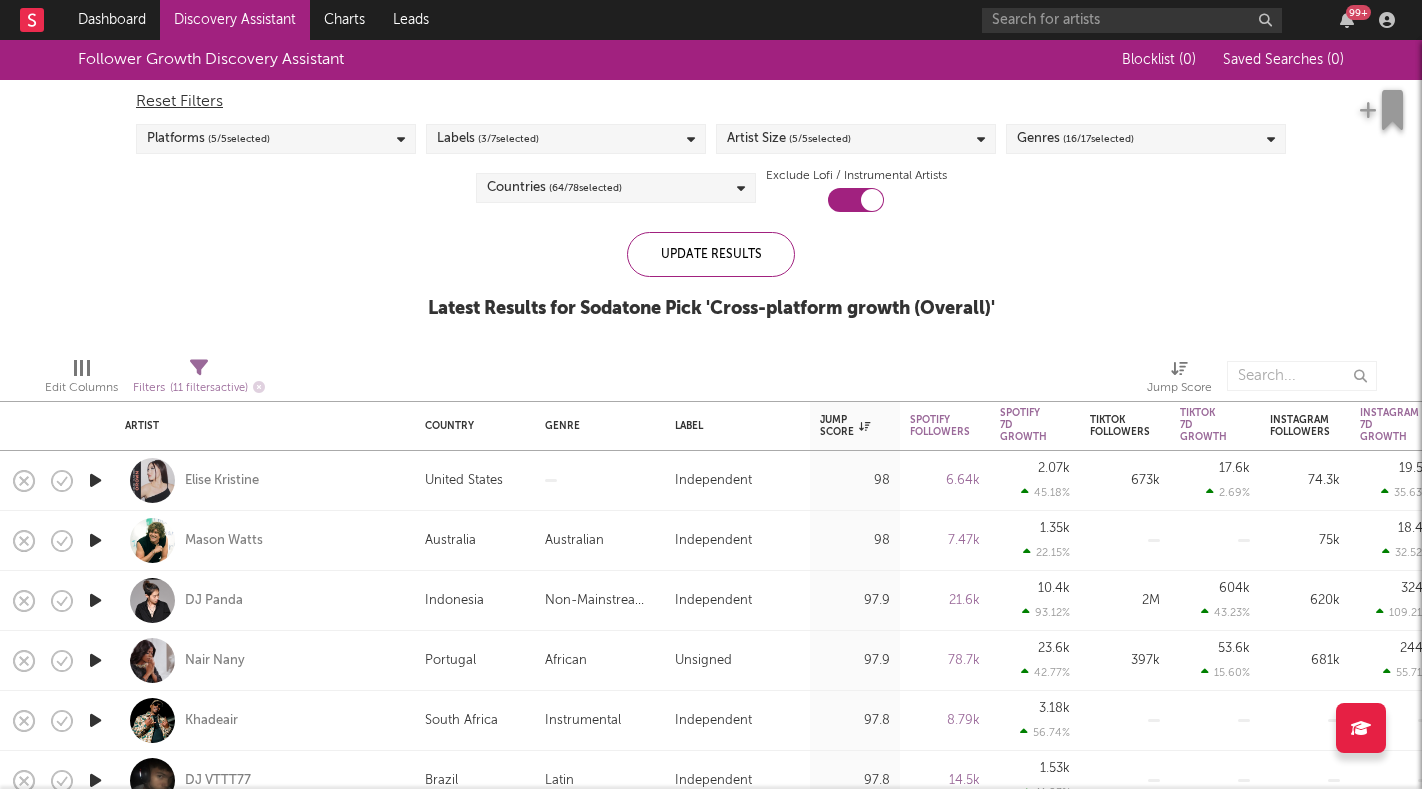 click at bounding box center (199, 368) 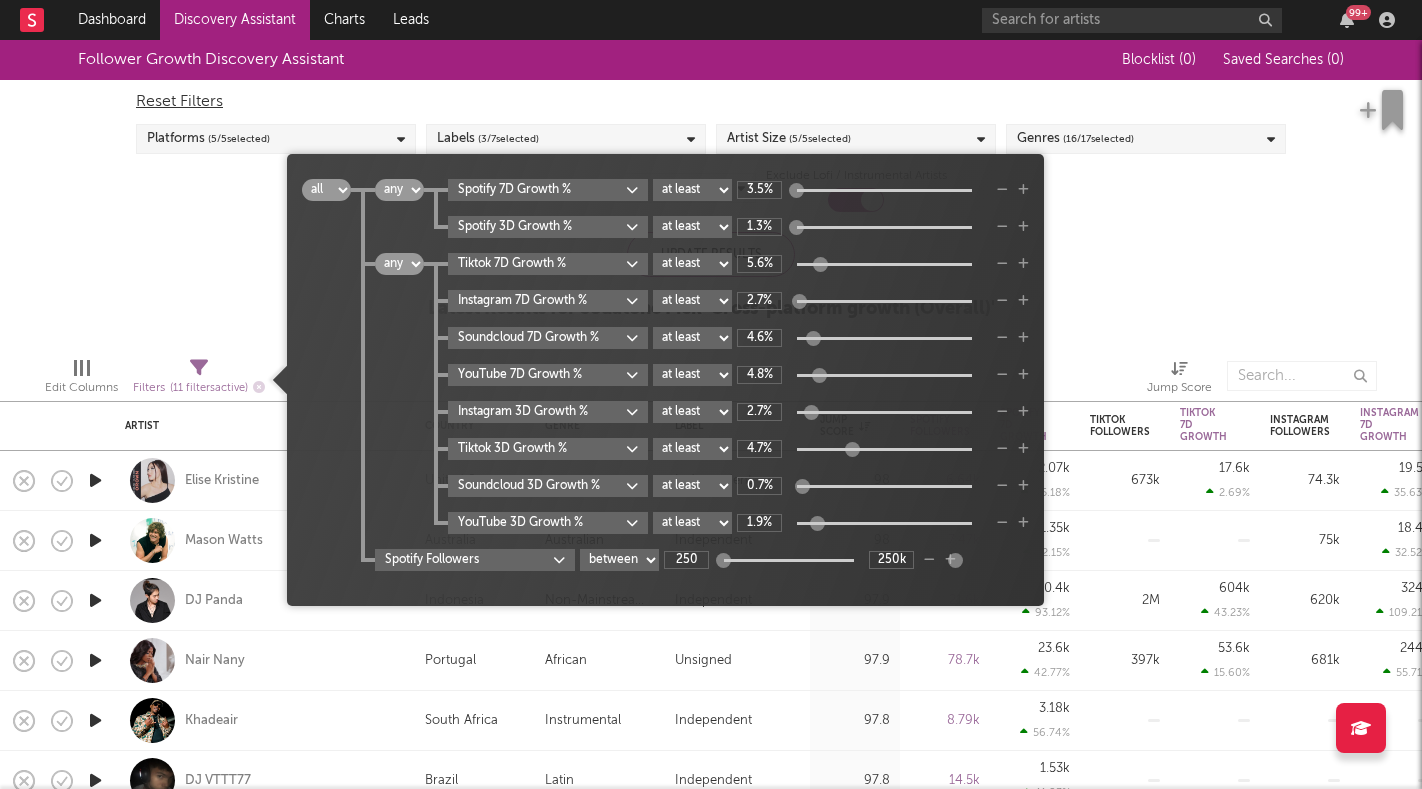 click on "Follower Growth Discovery Assistant Blocklist   ( 0 ) Saved Searches   ( 0 ) Reset Filters Platforms ( 5 / 5  selected) Labels ( 3 / 7  selected) Artist Size ( 5 / 5  selected) Genres ( 16 / 17  selected) Countries ( 64 / 78  selected) Exclude Lofi / Instrumental Artists Update Results Latest Results for Sodatone Pick ' Cross-platform growth (Overall) '" at bounding box center (711, 190) 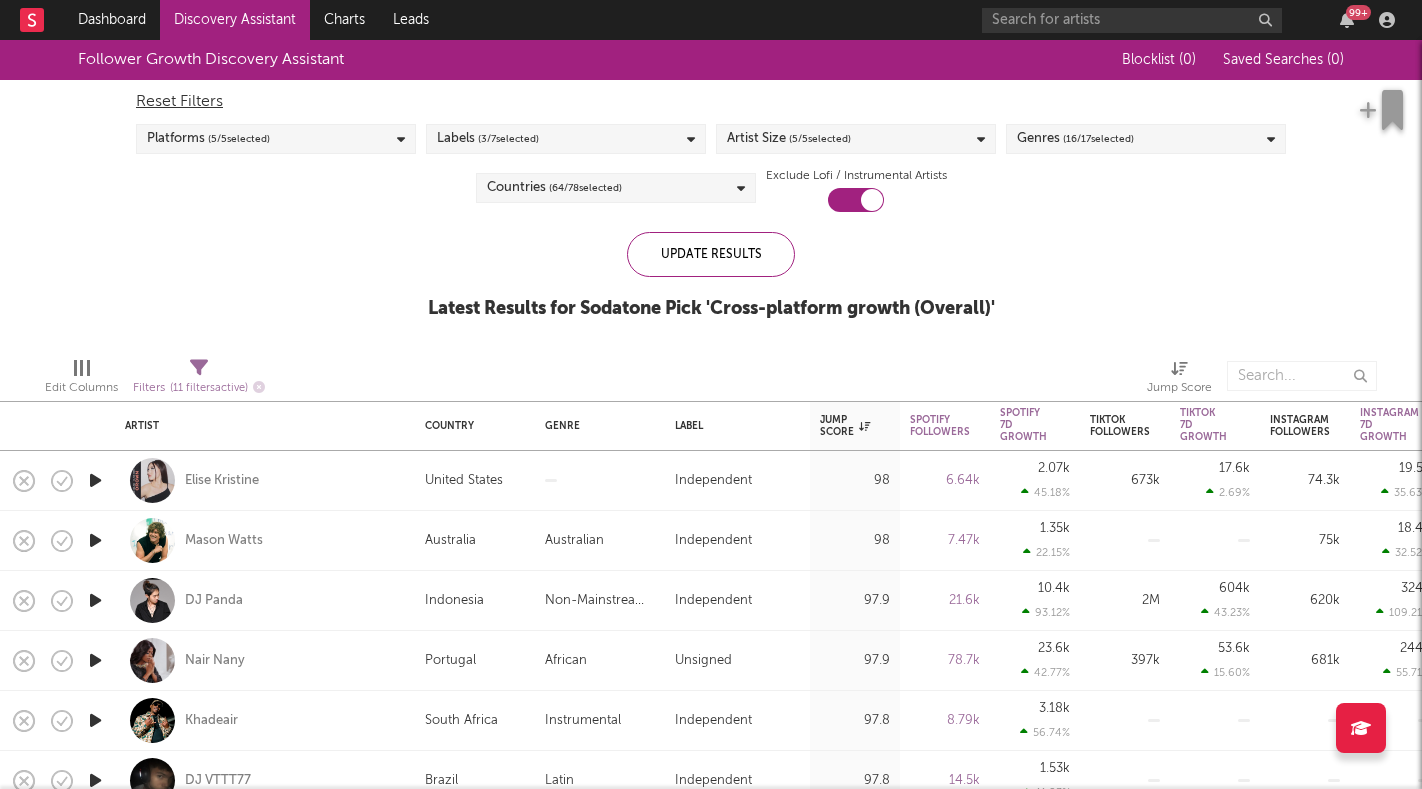 click on "Countries ( 64 / 78 selected)" at bounding box center [616, 188] 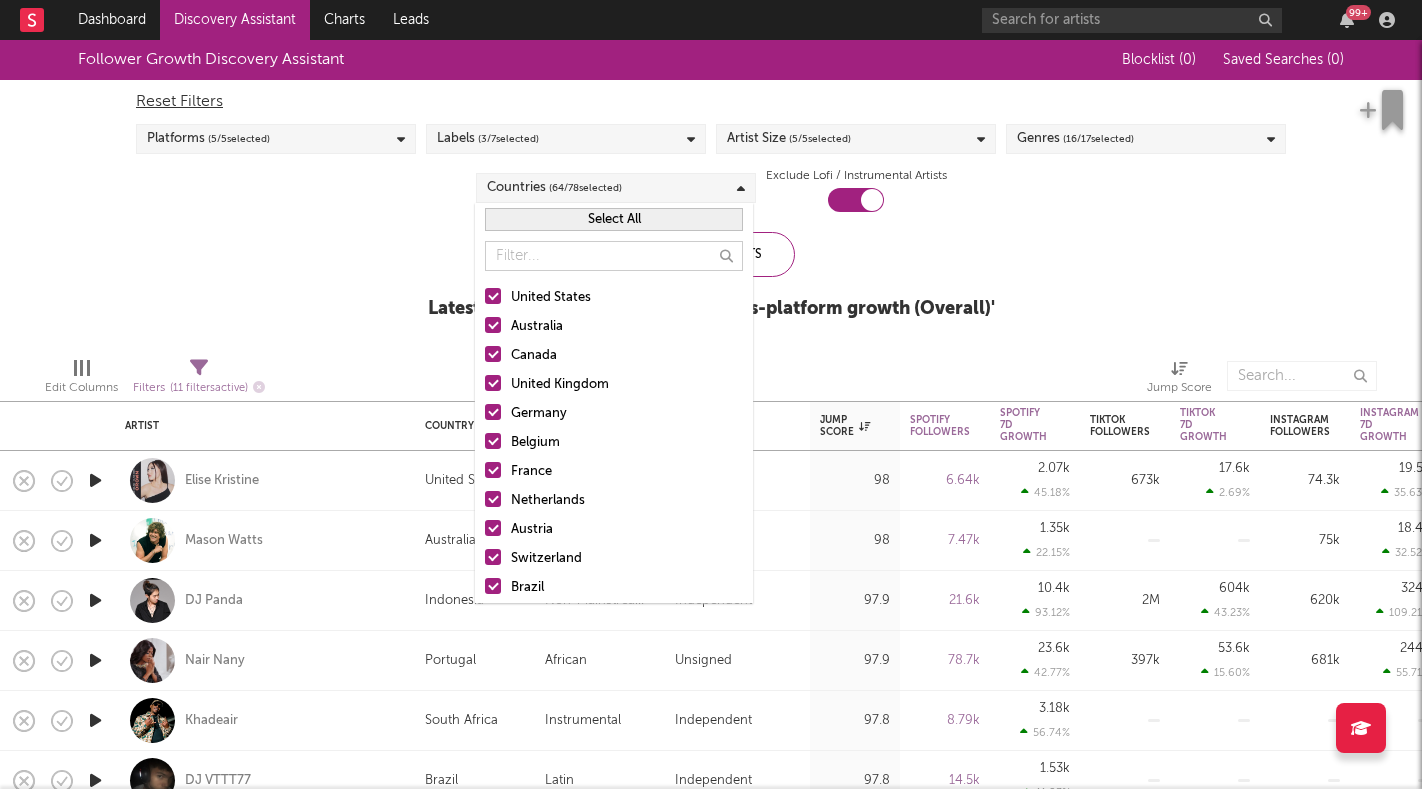 click on "United States" at bounding box center (627, 298) 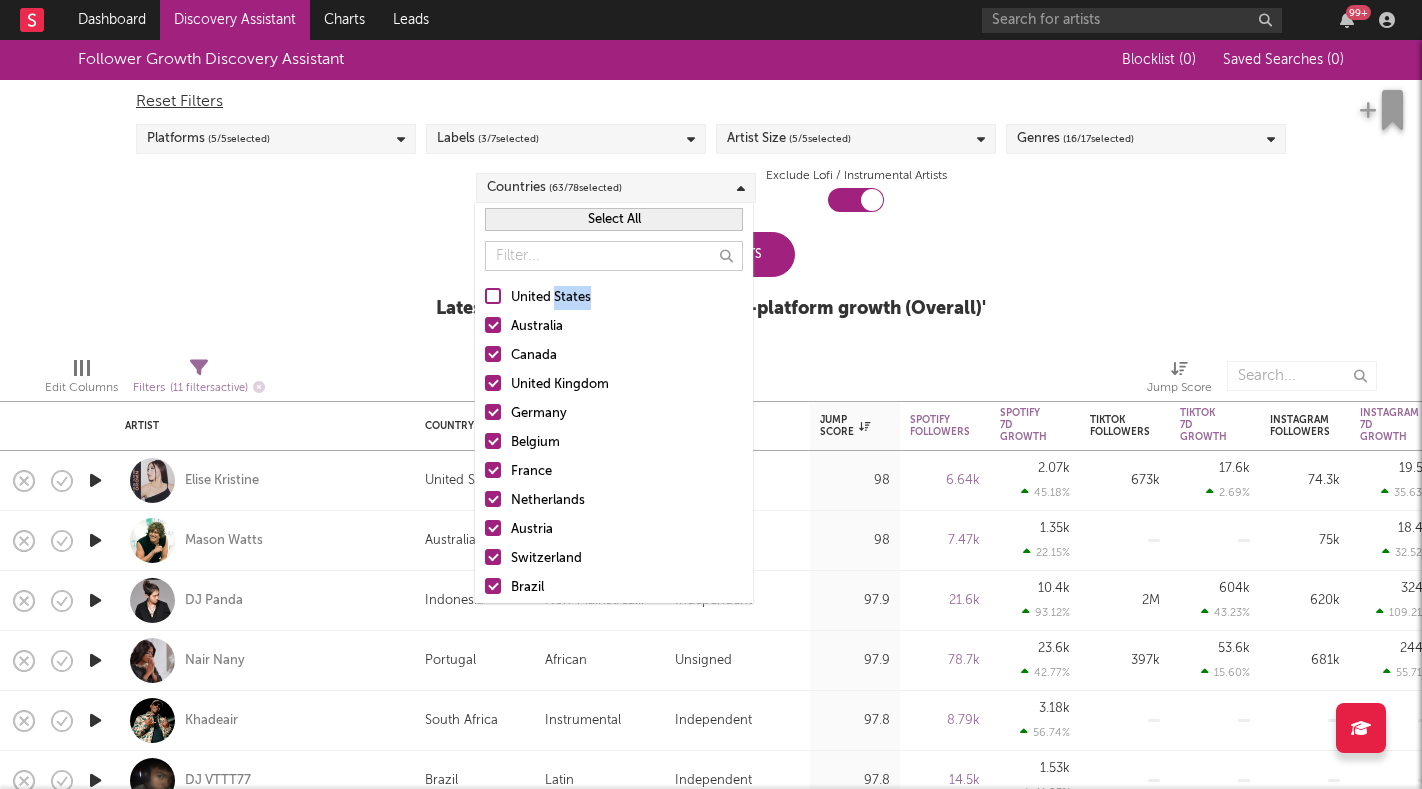 click on "United States" at bounding box center (627, 298) 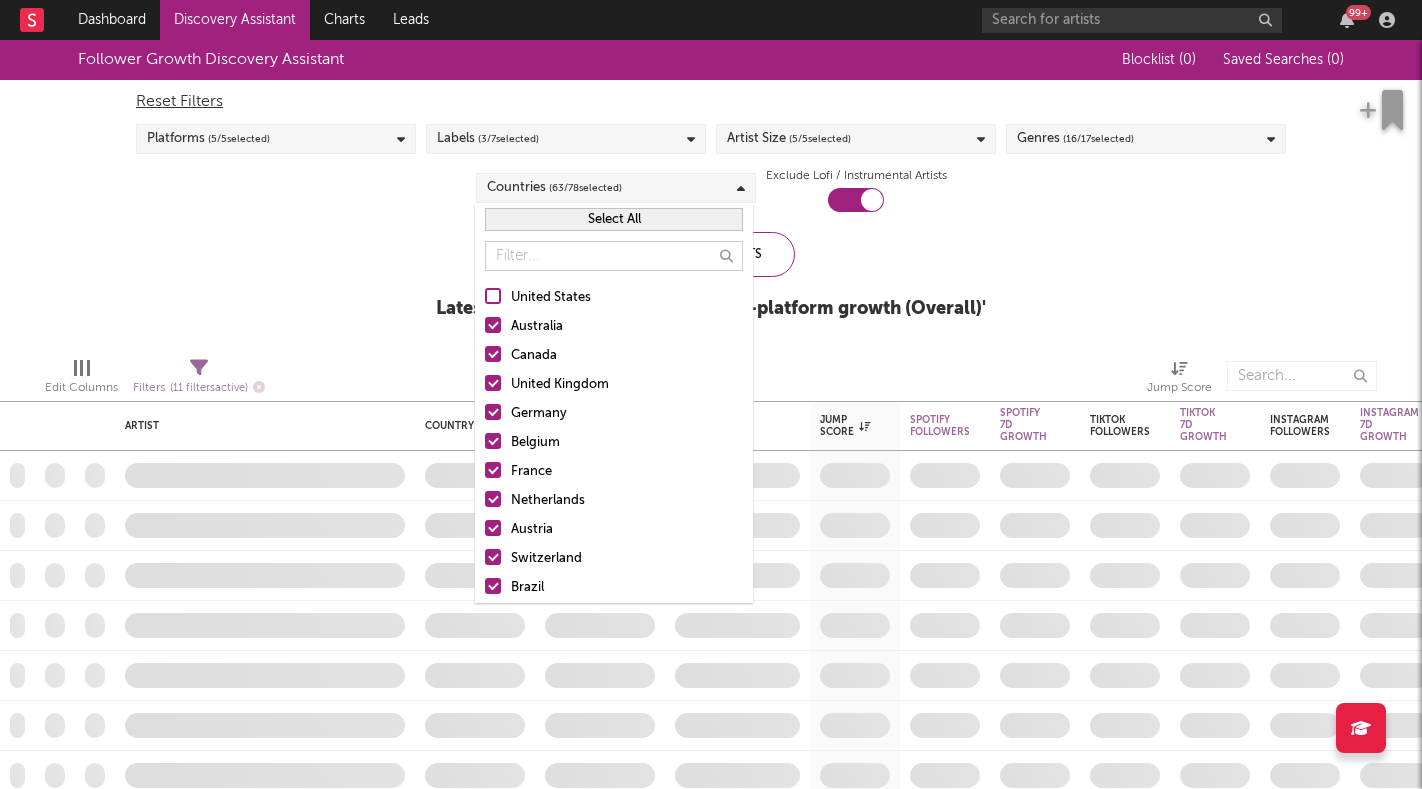 click at bounding box center (493, 296) 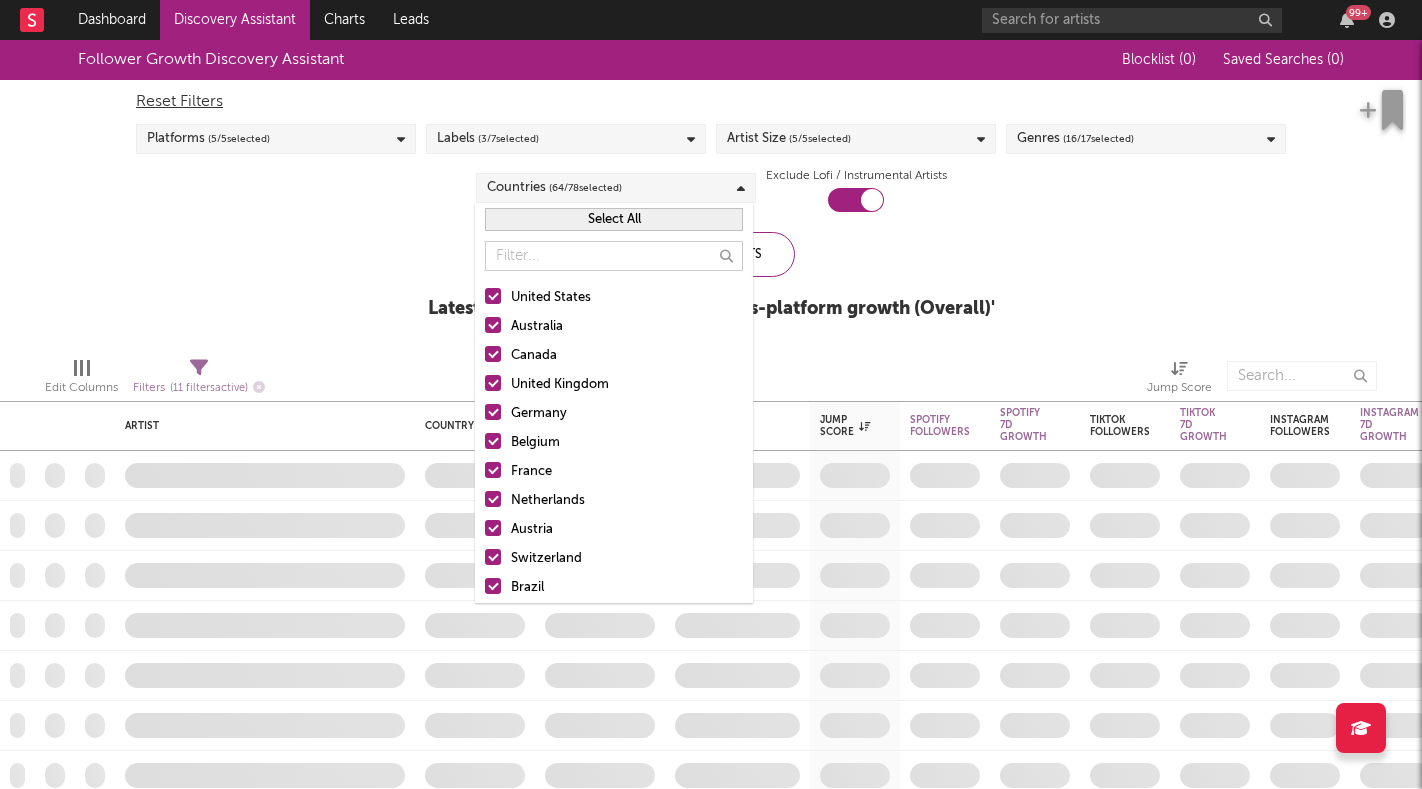 click at bounding box center [493, 296] 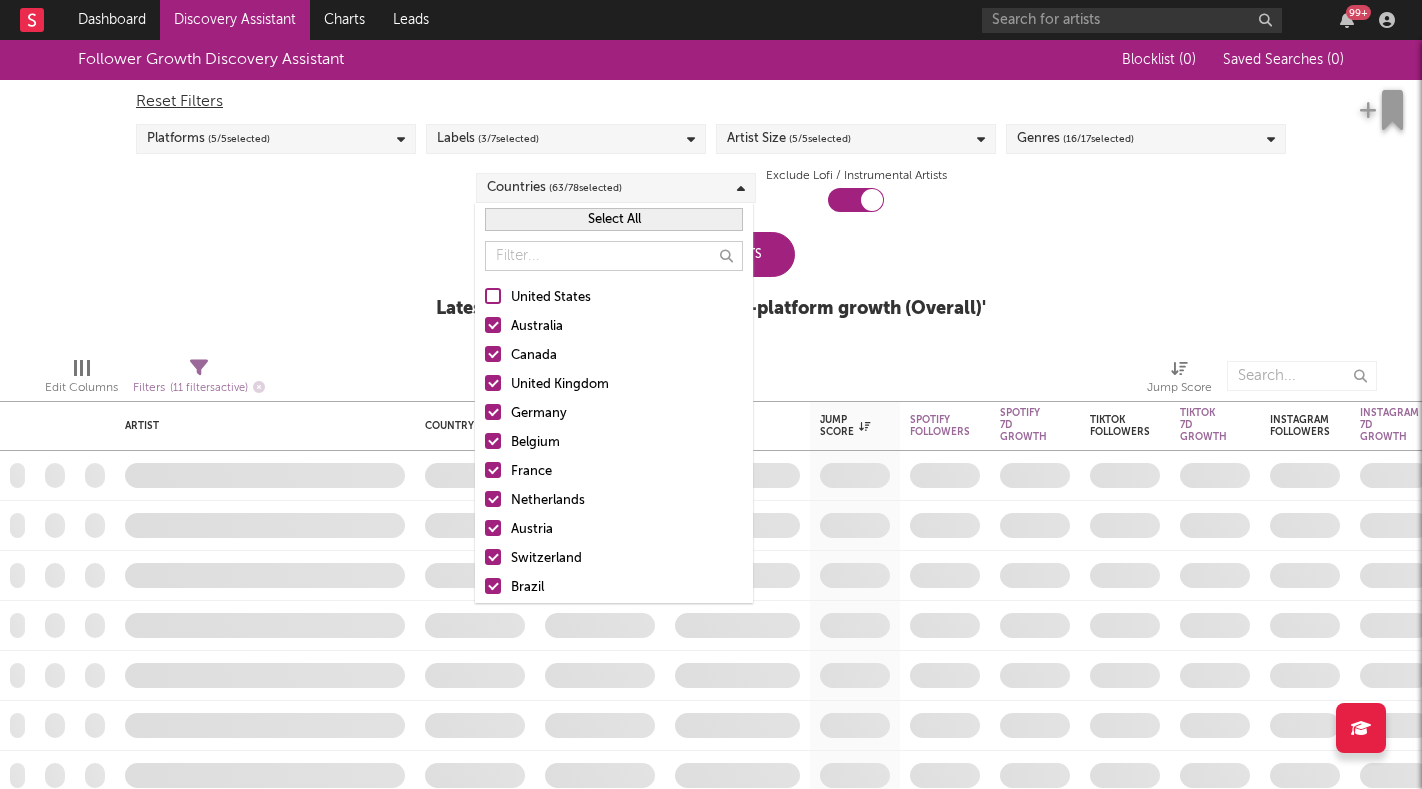 click at bounding box center (493, 296) 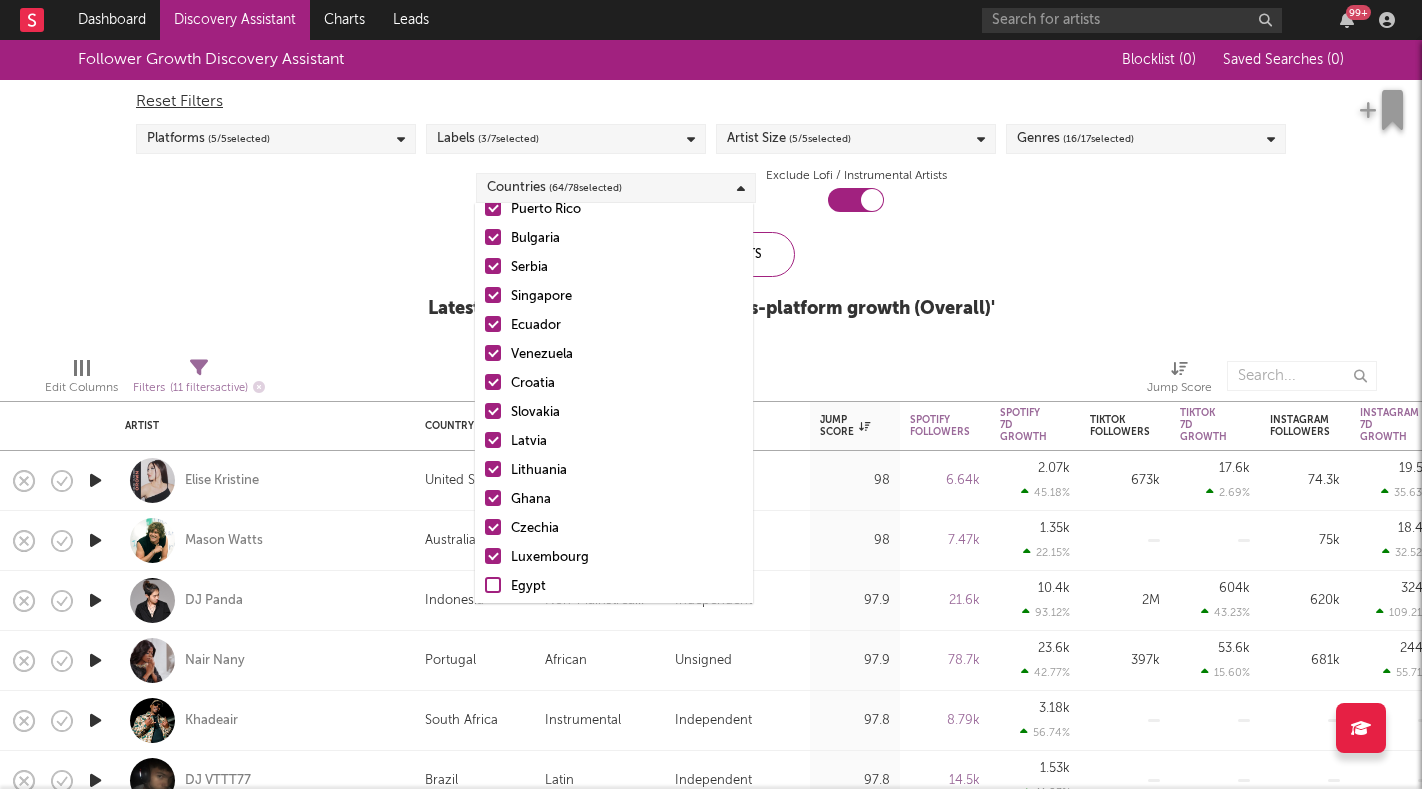 scroll, scrollTop: 1547, scrollLeft: 0, axis: vertical 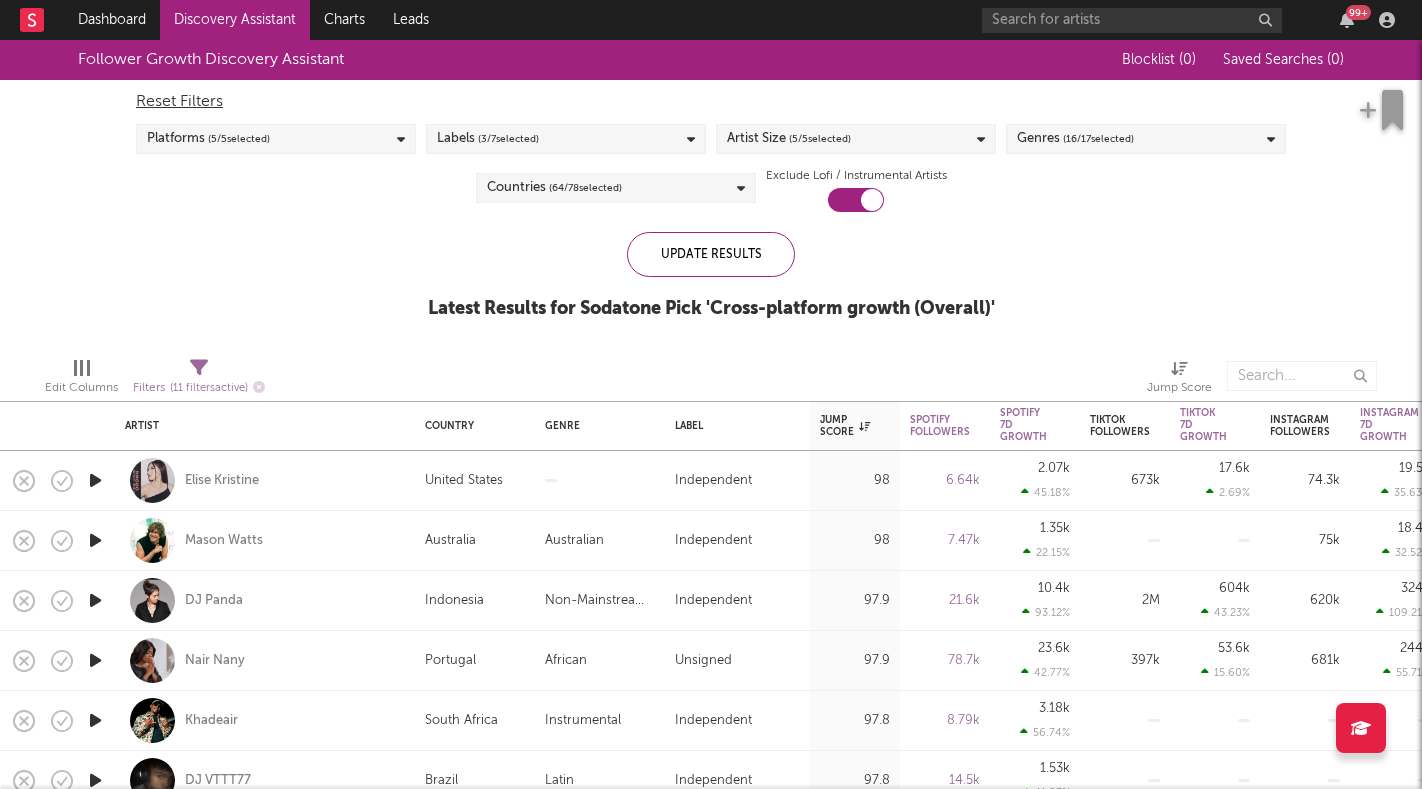 click on "Follower Growth Discovery Assistant Blocklist   ( 0 ) Saved Searches   ( 0 ) Reset Filters Platforms ( 5 / 5  selected) Labels ( 3 / 7  selected) Artist Size ( 5 / 5  selected) Genres ( 16 / 17  selected) Countries ( 64 / 78  selected) Exclude Lofi / Instrumental Artists Update Results Latest Results for Sodatone Pick ' Cross-platform growth (Overall) '" at bounding box center (711, 190) 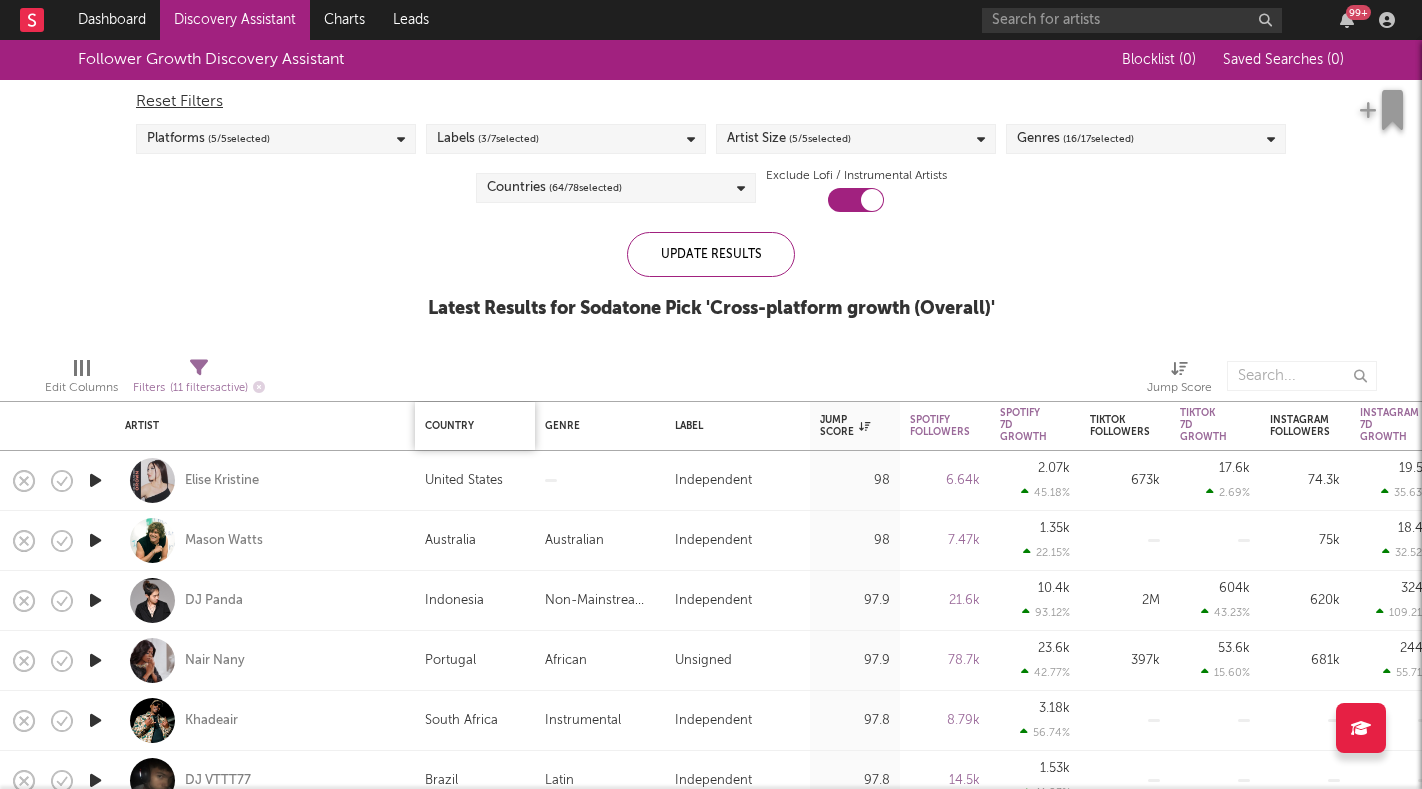 click on "Country" at bounding box center [470, 426] 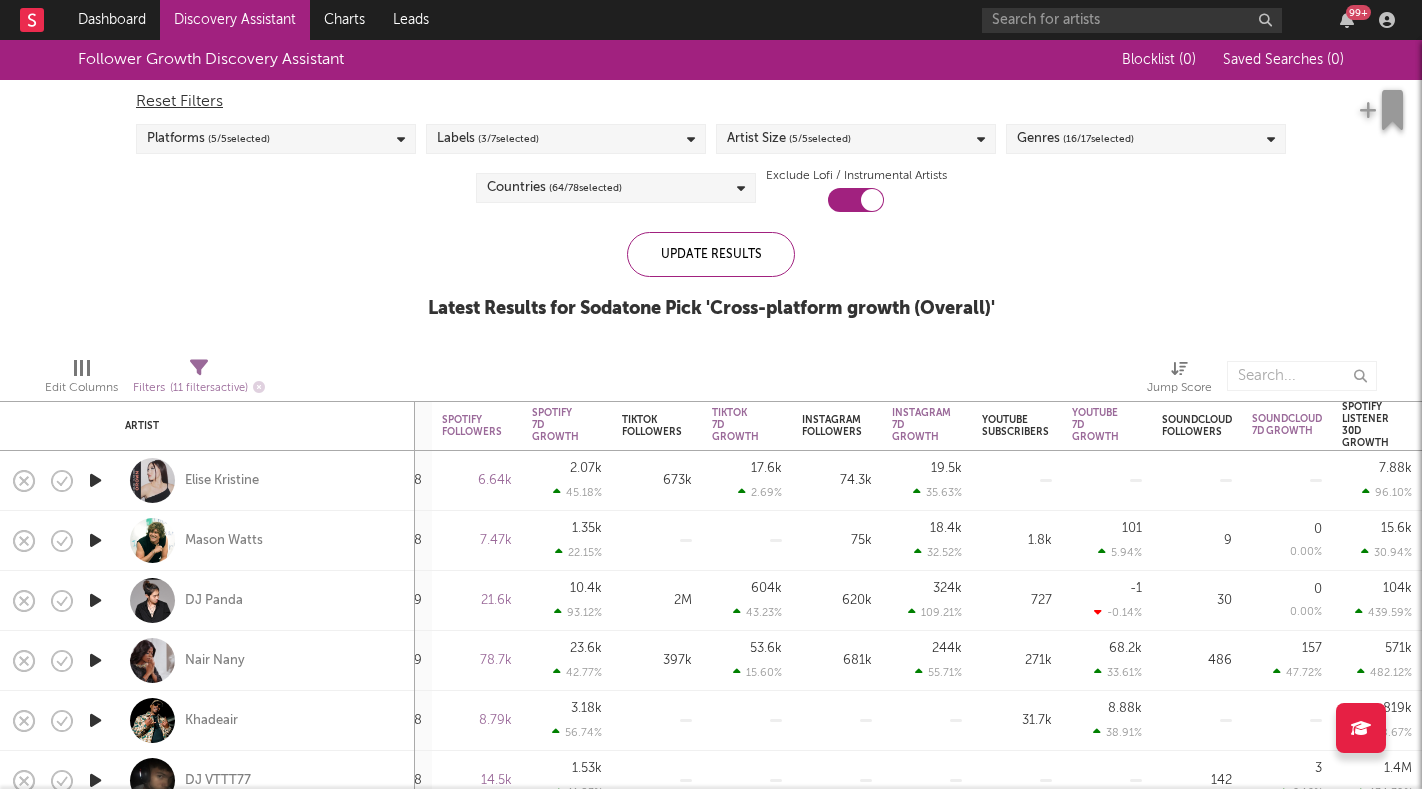click on "Discovery Assistant" at bounding box center (235, 20) 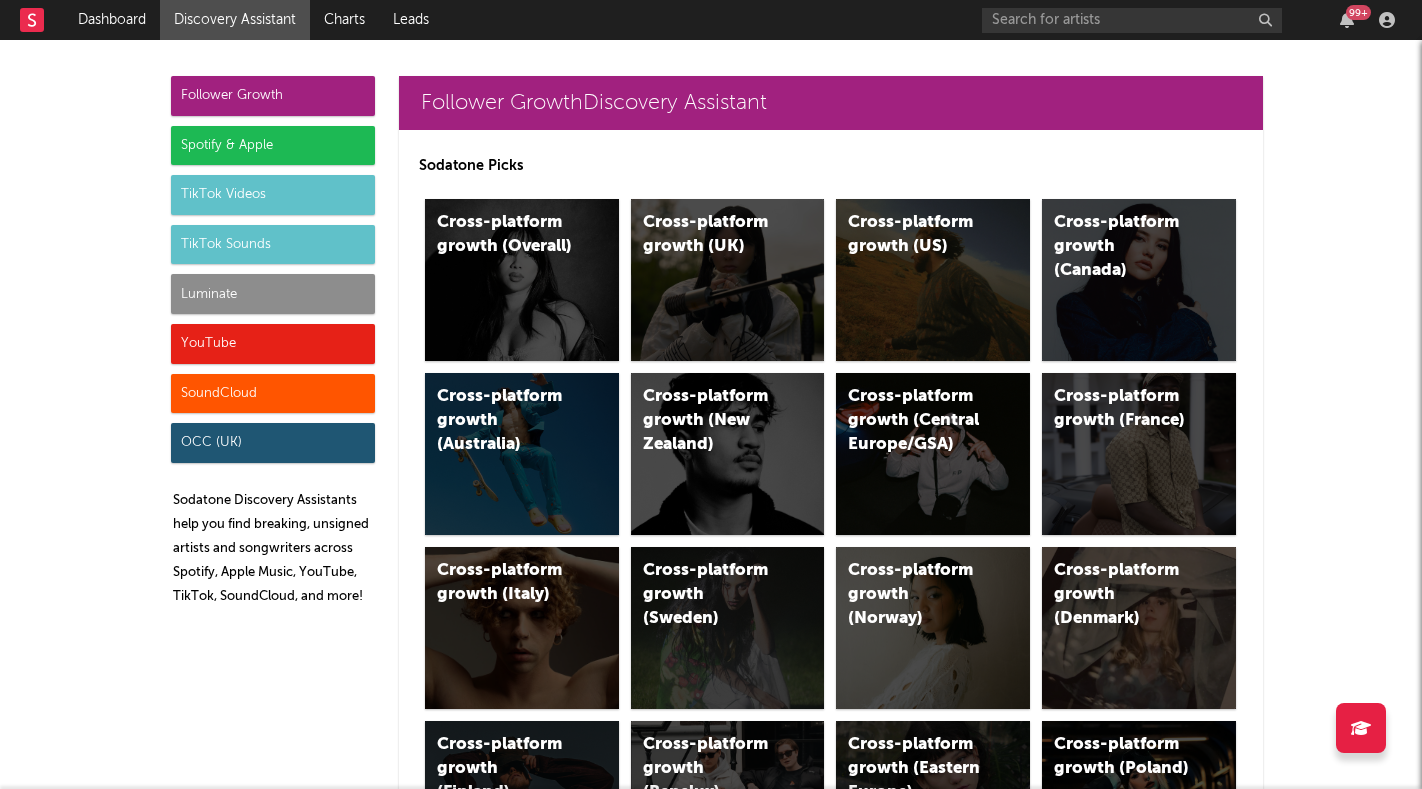 click on "SoundCloud" at bounding box center [273, 394] 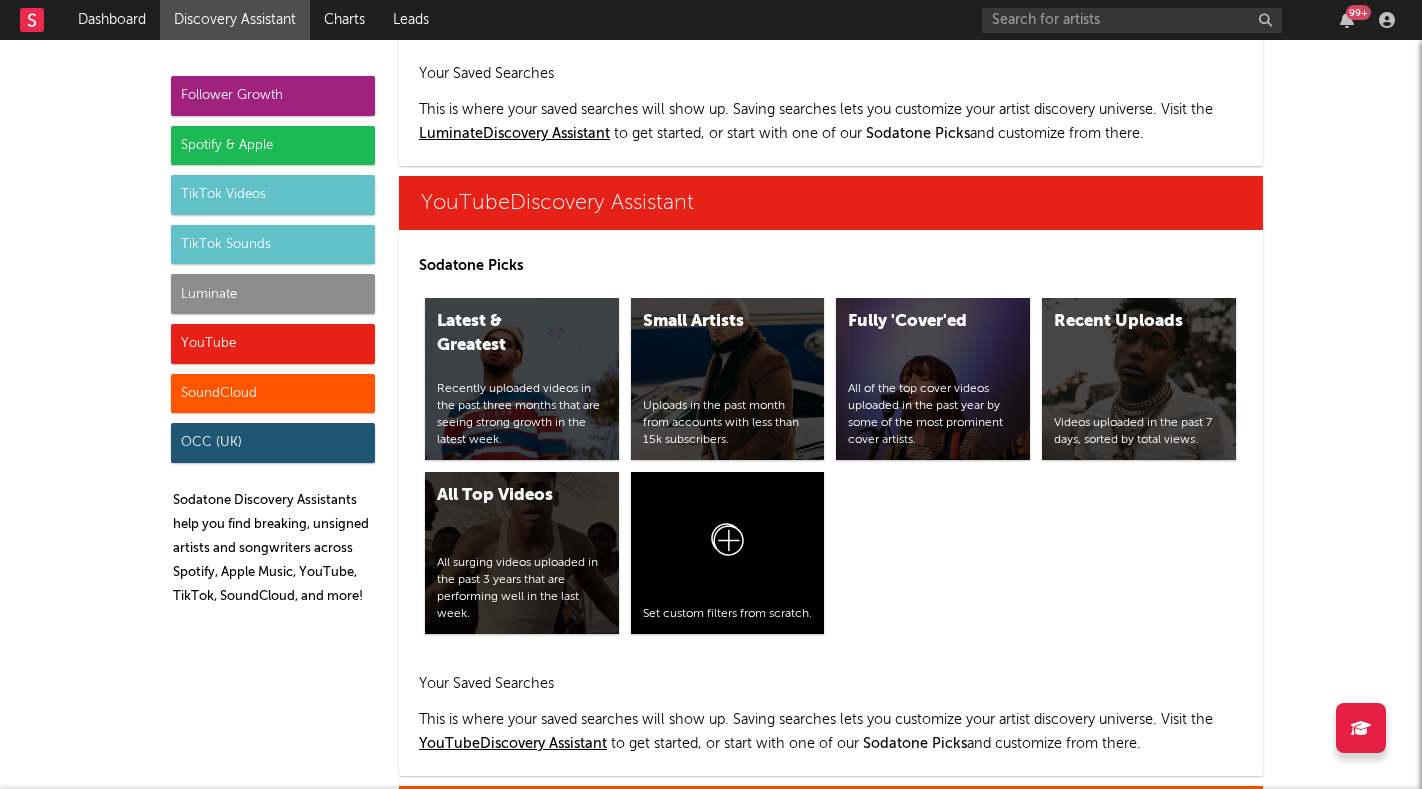 scroll, scrollTop: 11855, scrollLeft: 0, axis: vertical 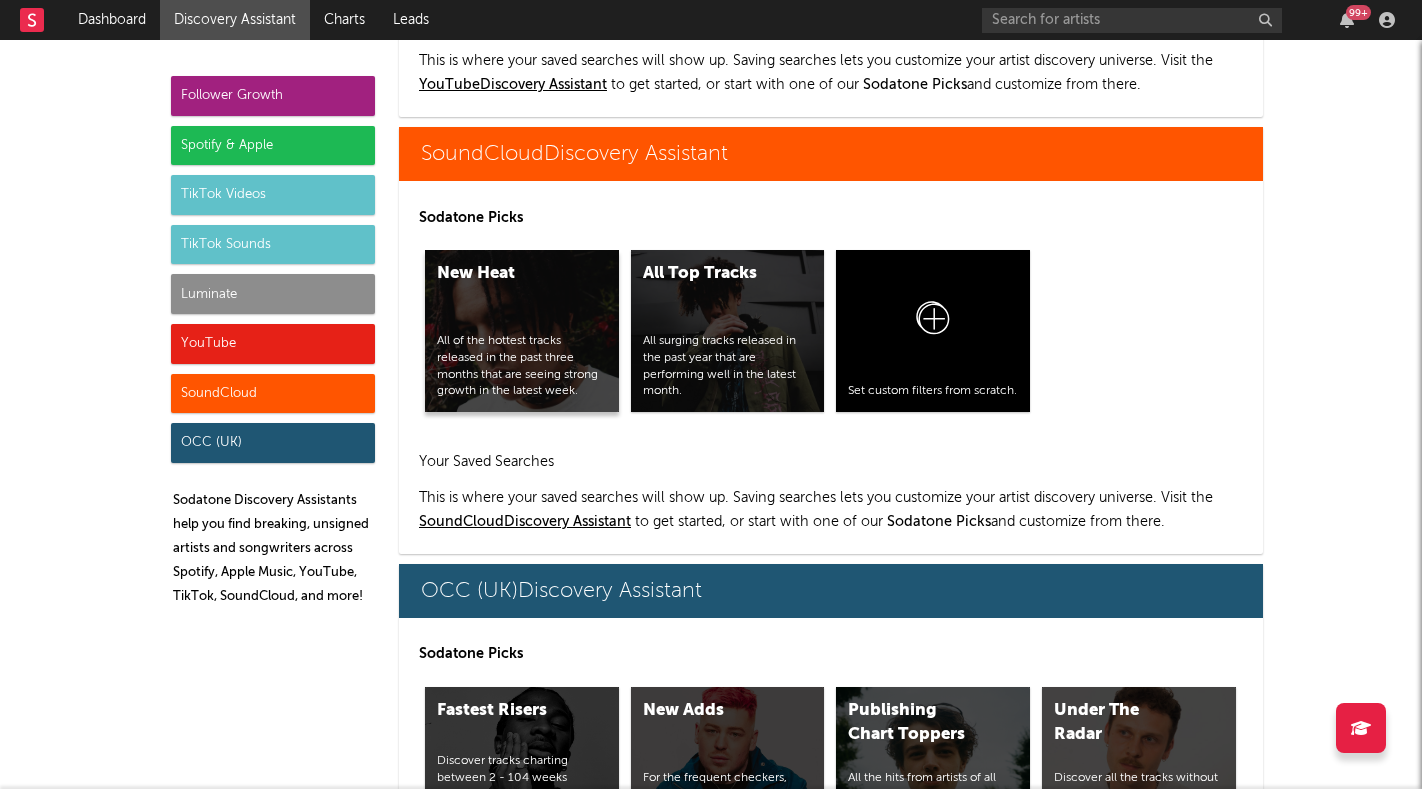 click on "All of the hottest tracks released in the past three months that are seeing strong growth in the latest week." at bounding box center [522, 366] 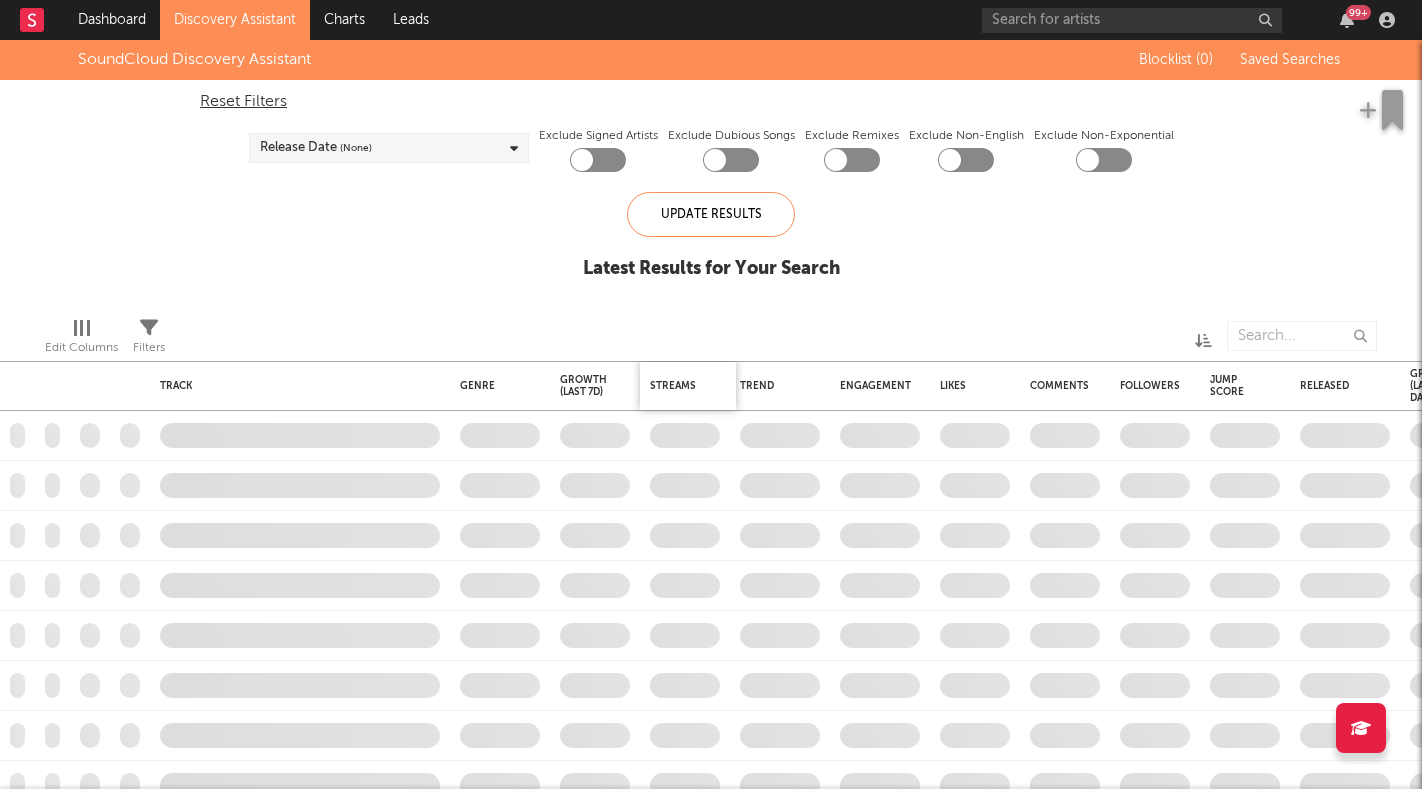 checkbox on "true" 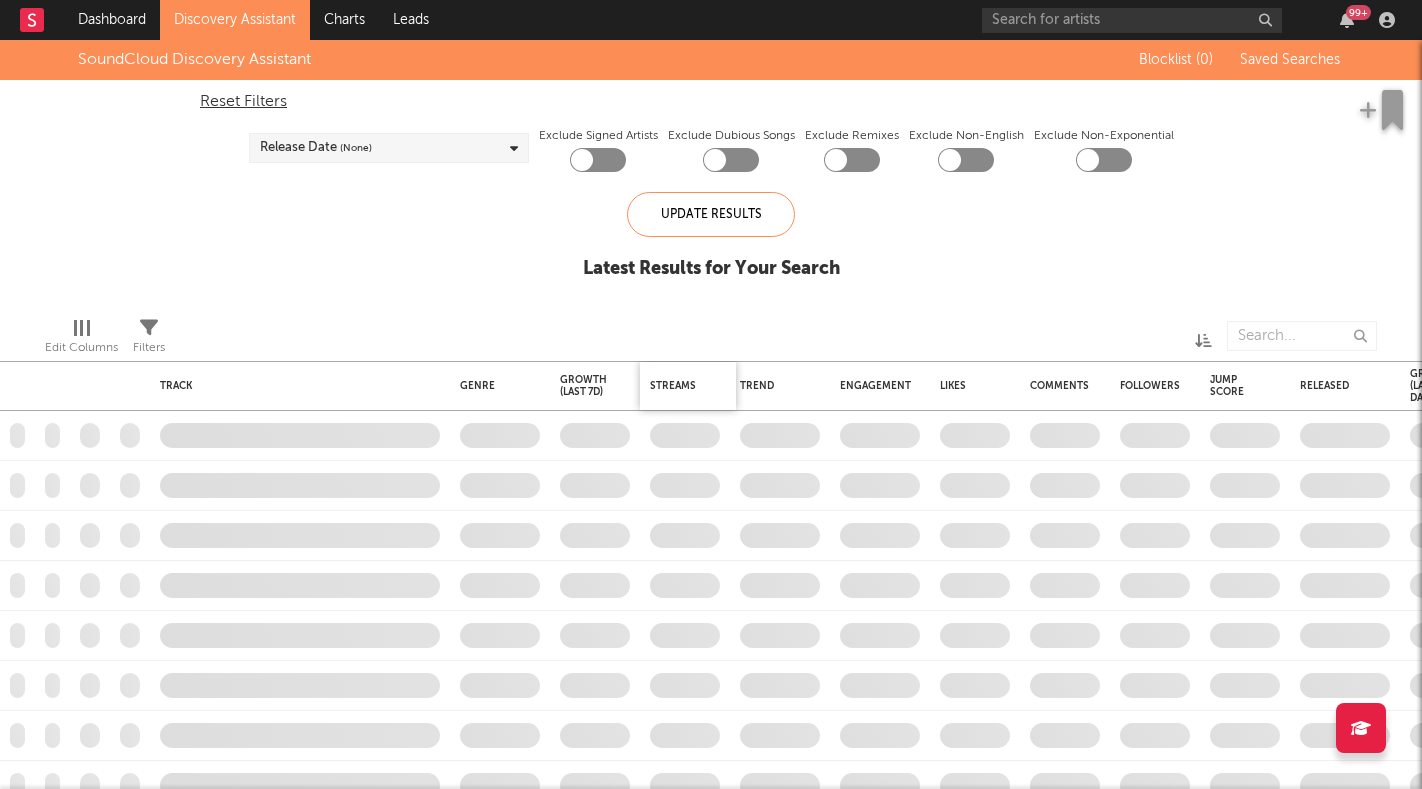 checkbox on "true" 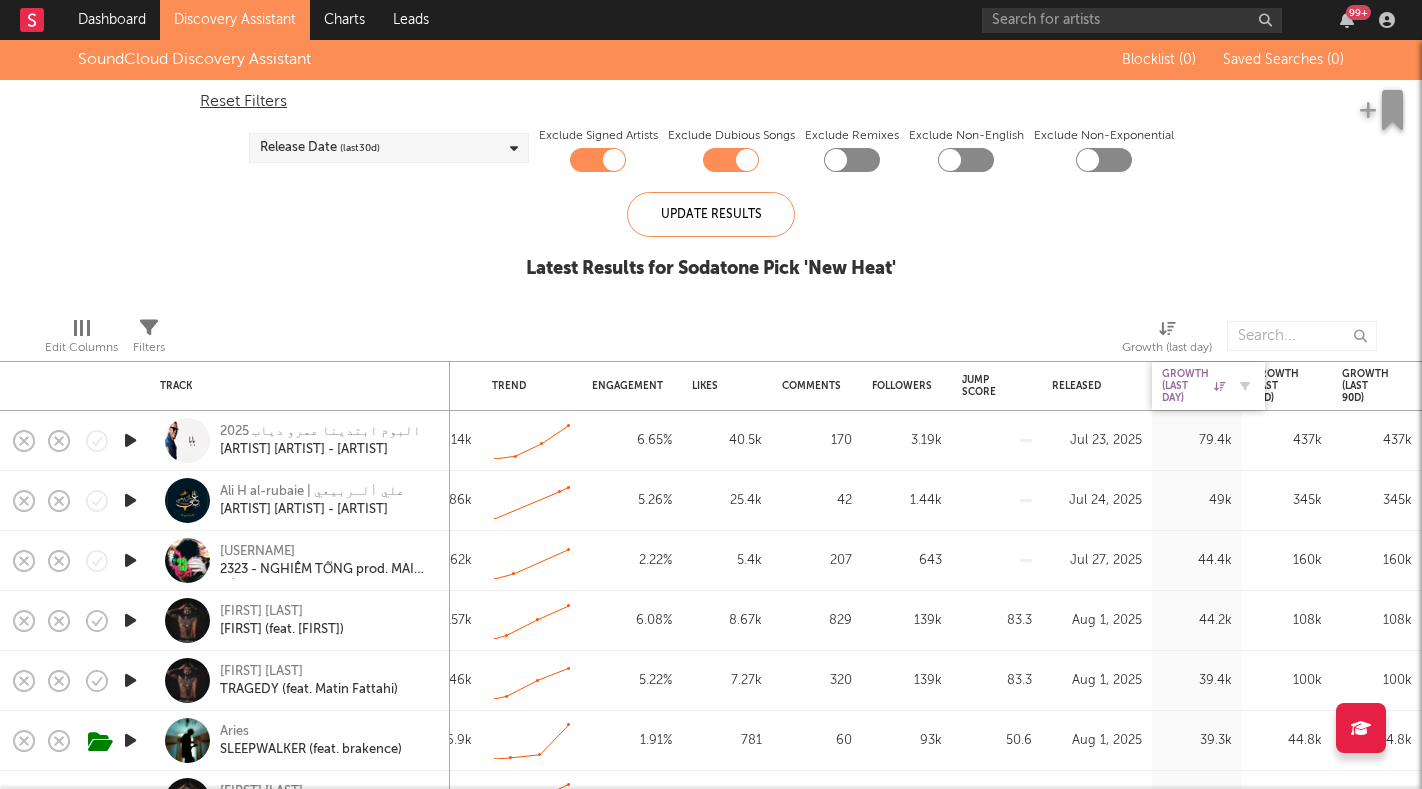 click on "Growth (last day)" at bounding box center [1193, 386] 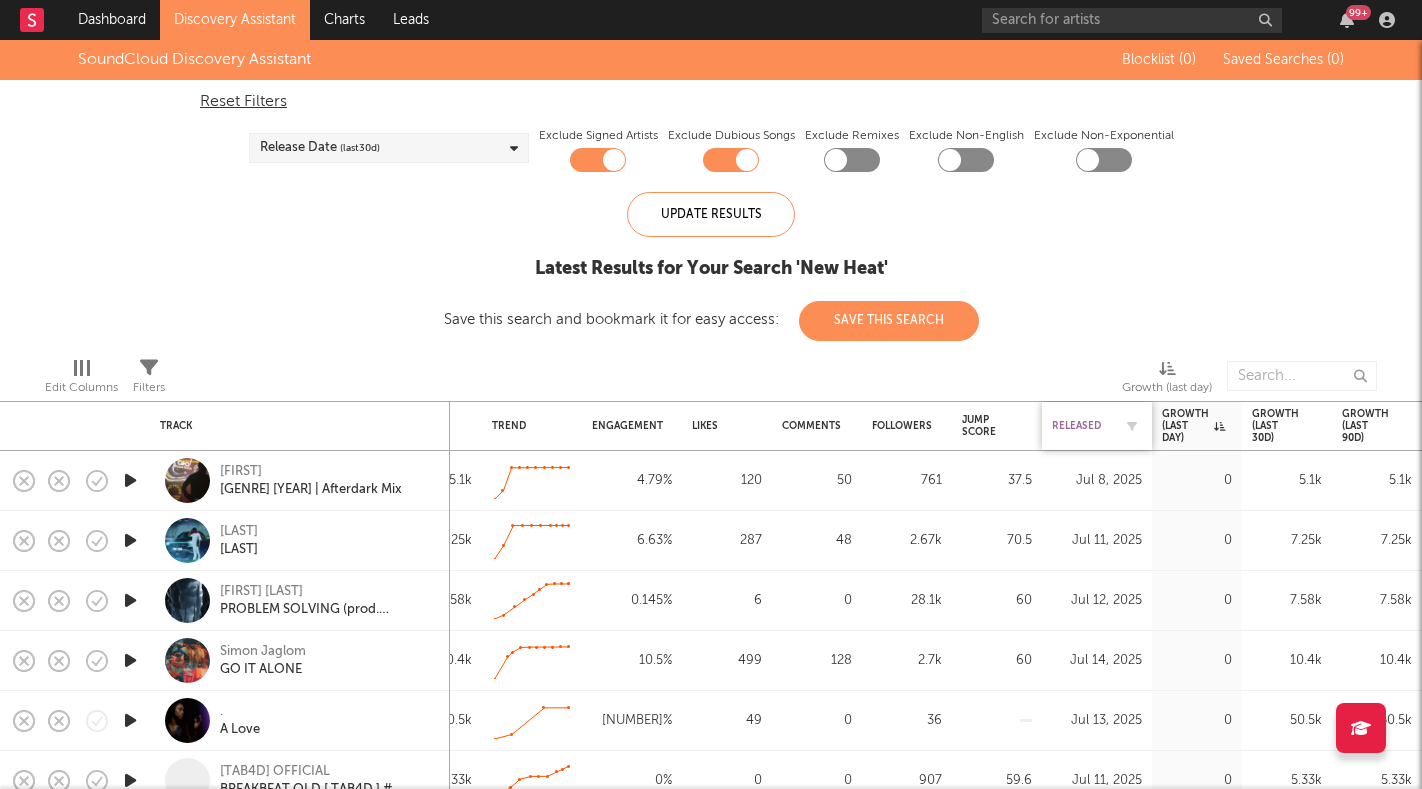 click on "Released" at bounding box center [1082, 426] 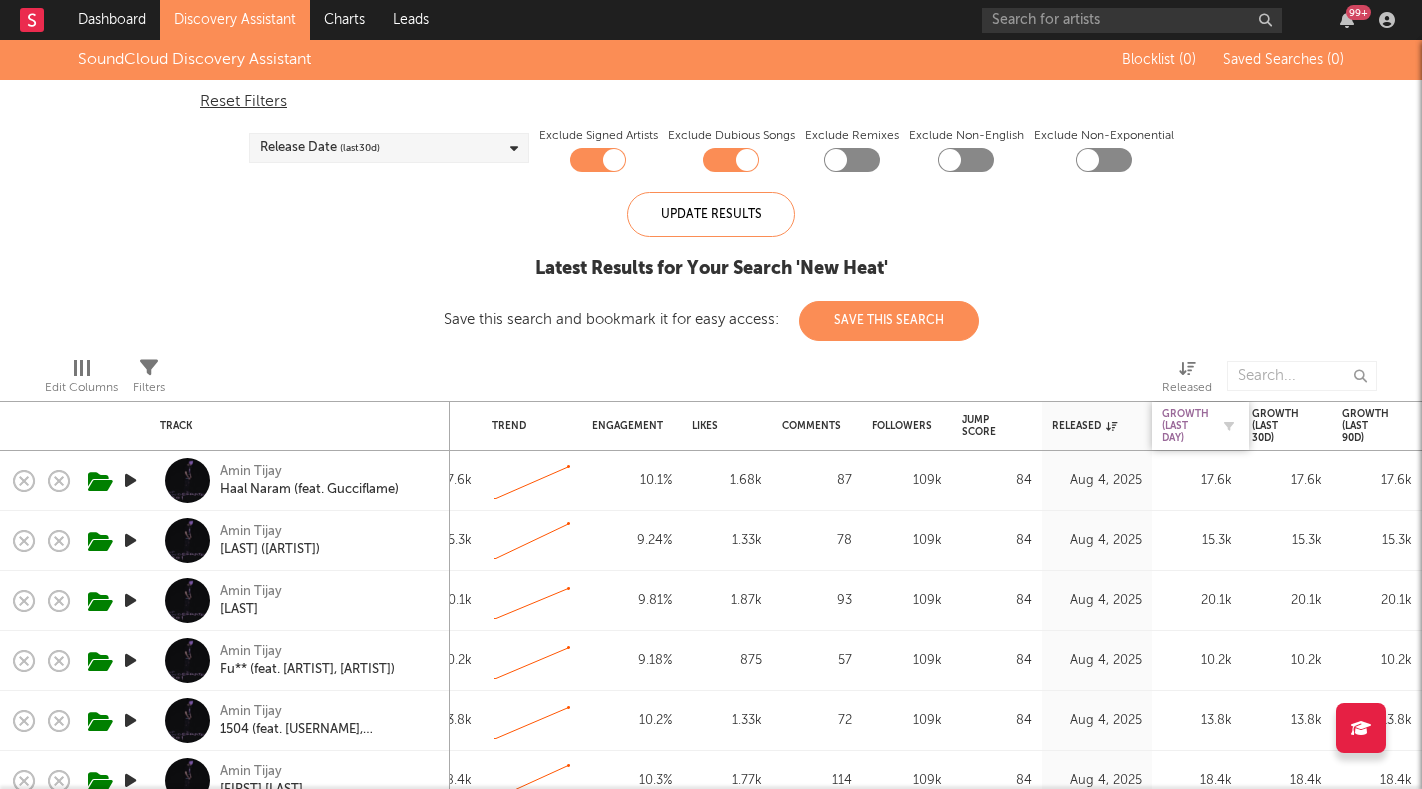 click on "Growth (last day)" at bounding box center [1185, 426] 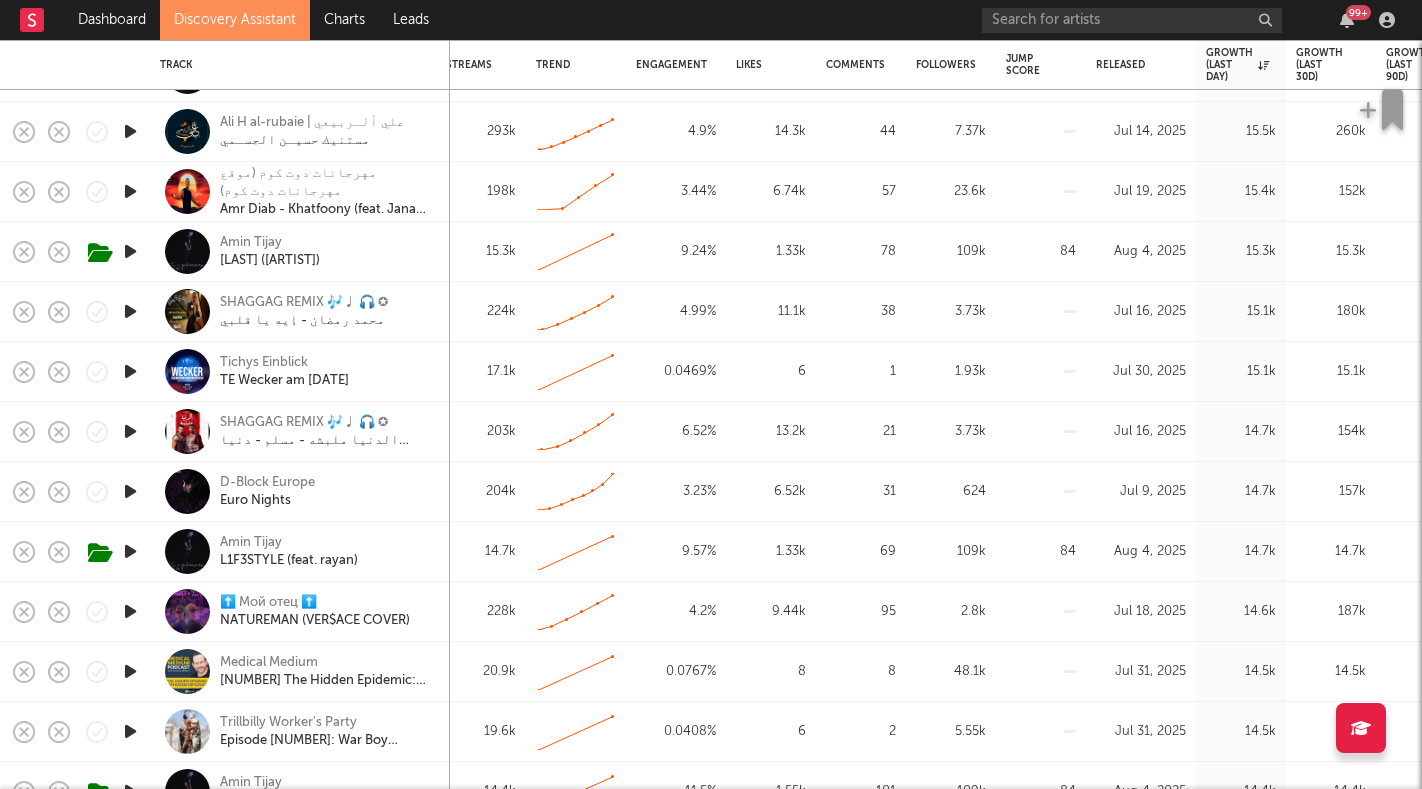 click on "Discovery Assistant" at bounding box center (235, 20) 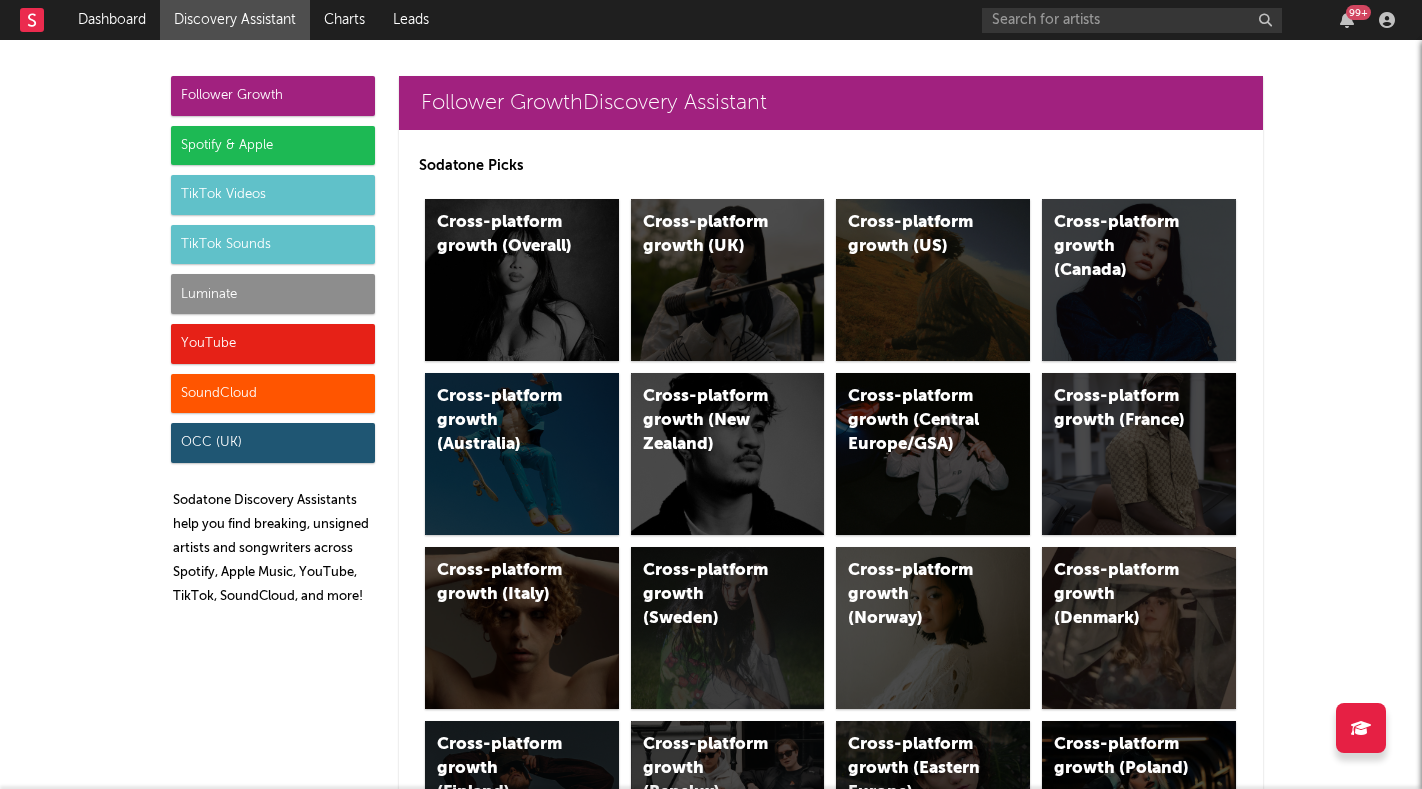 click on "Spotify & Apple" at bounding box center [273, 146] 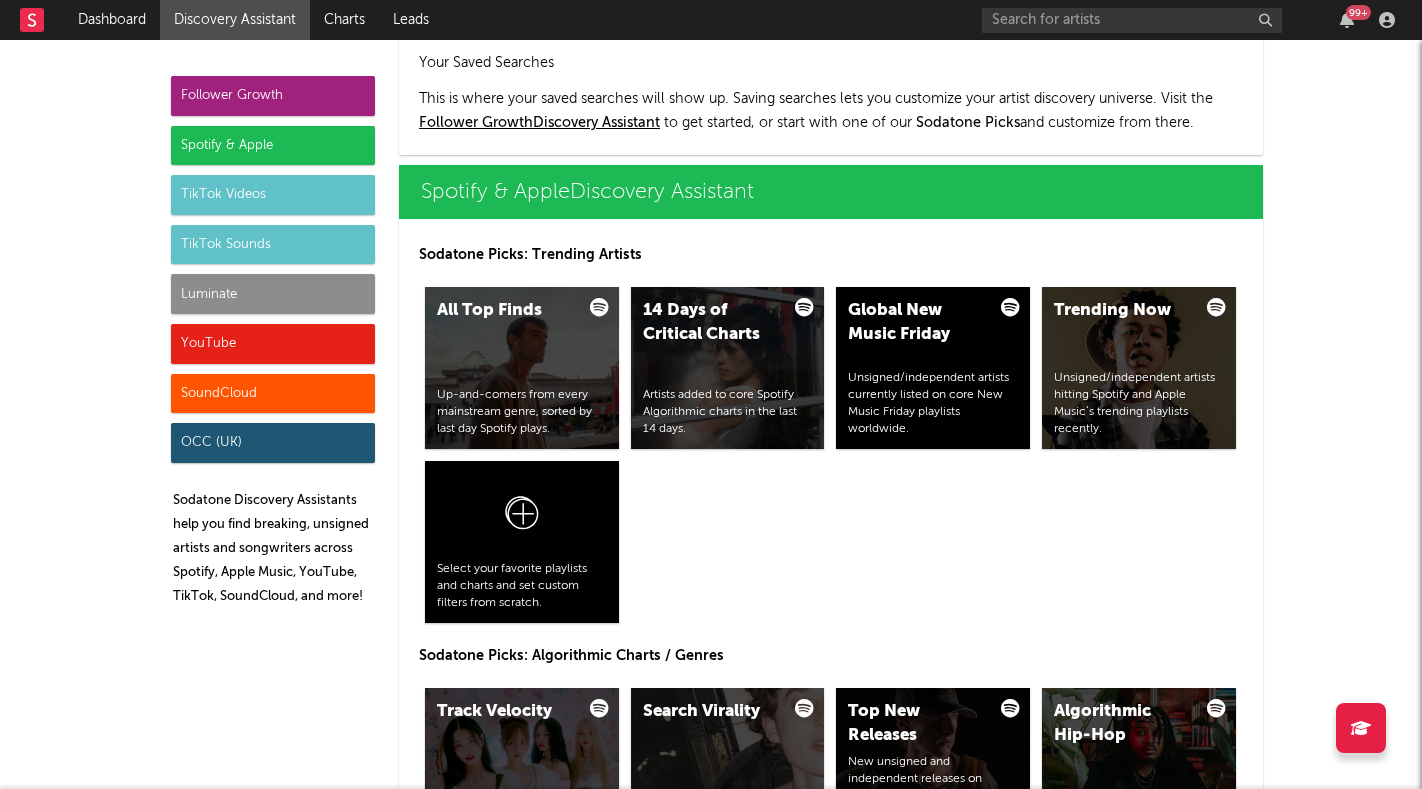 scroll, scrollTop: 1999, scrollLeft: 0, axis: vertical 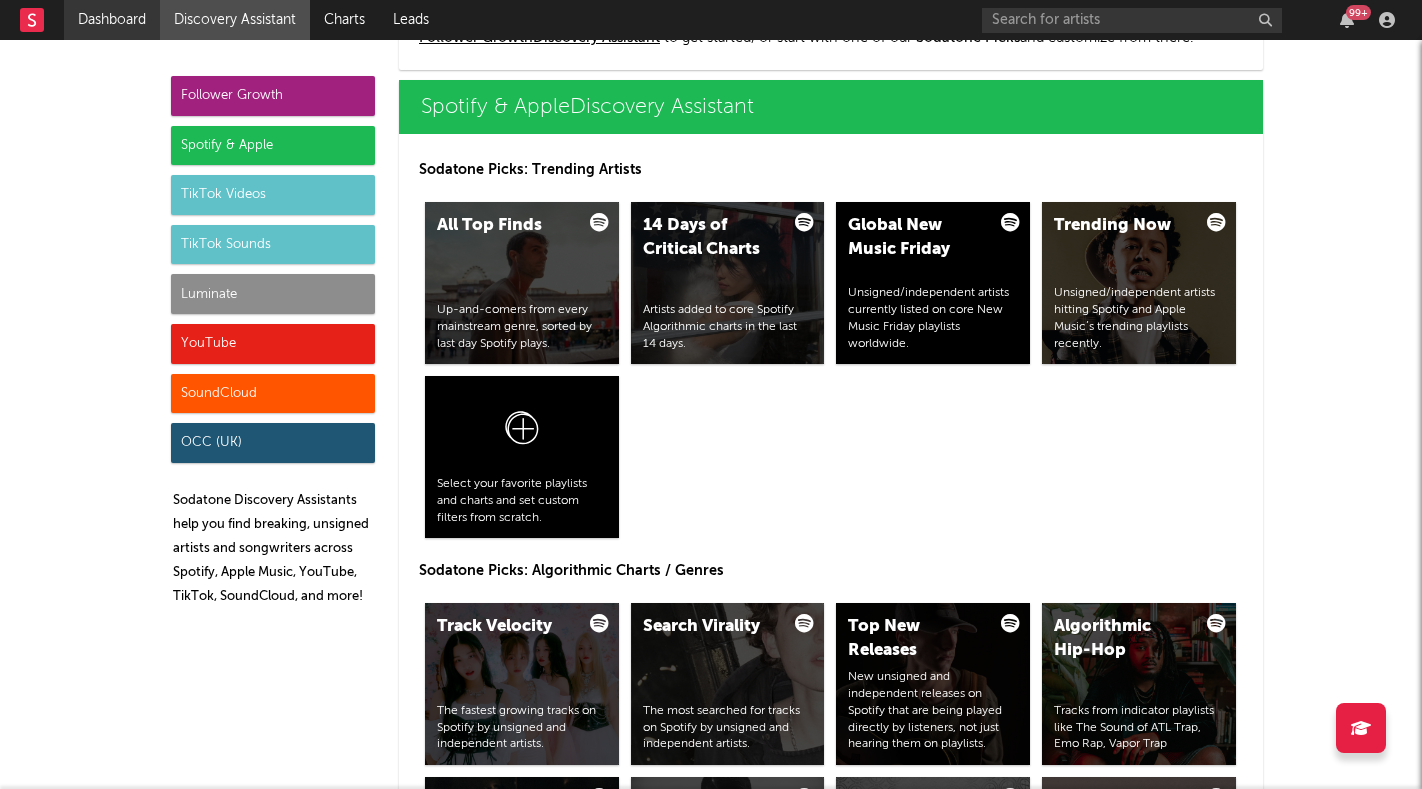 click on "Dashboard" at bounding box center (112, 20) 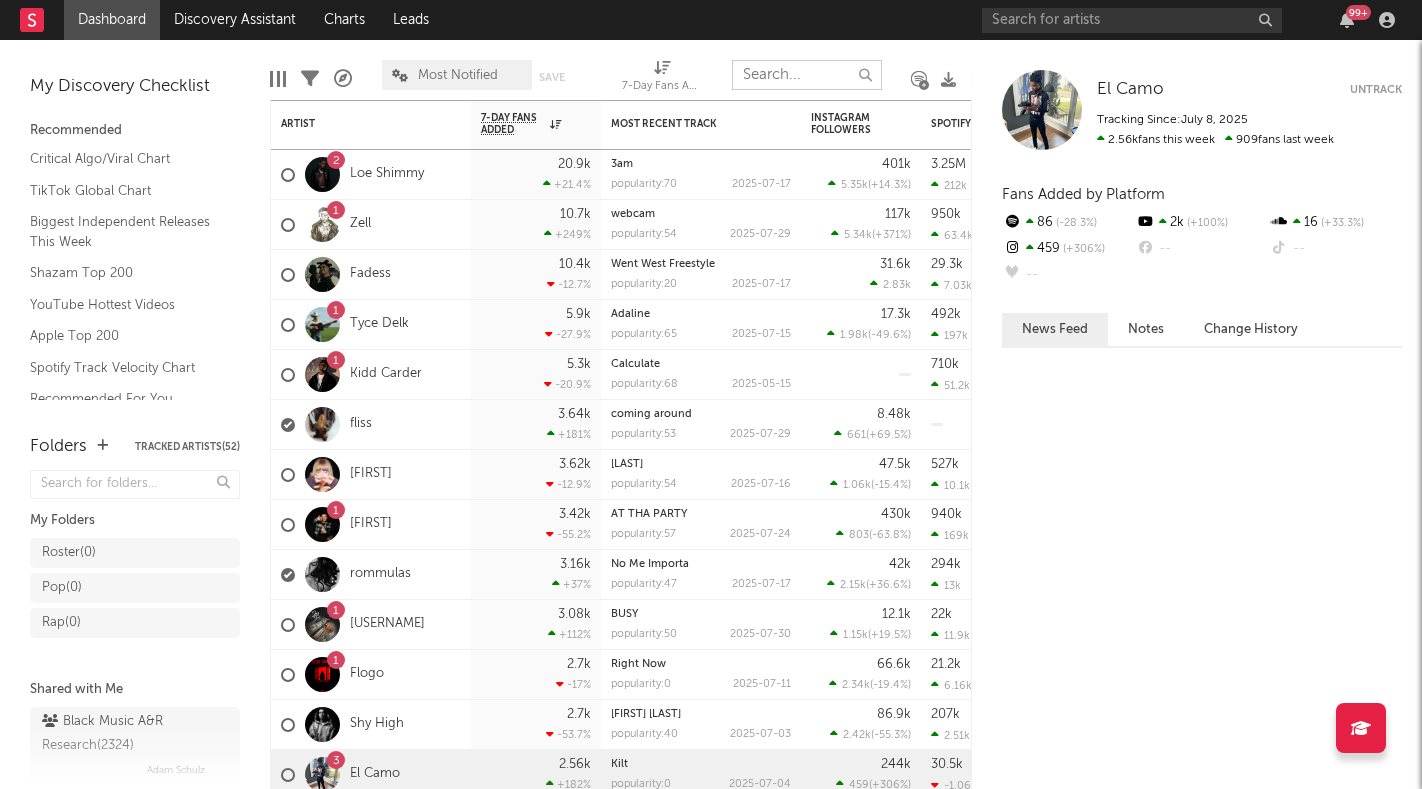 click at bounding box center (807, 75) 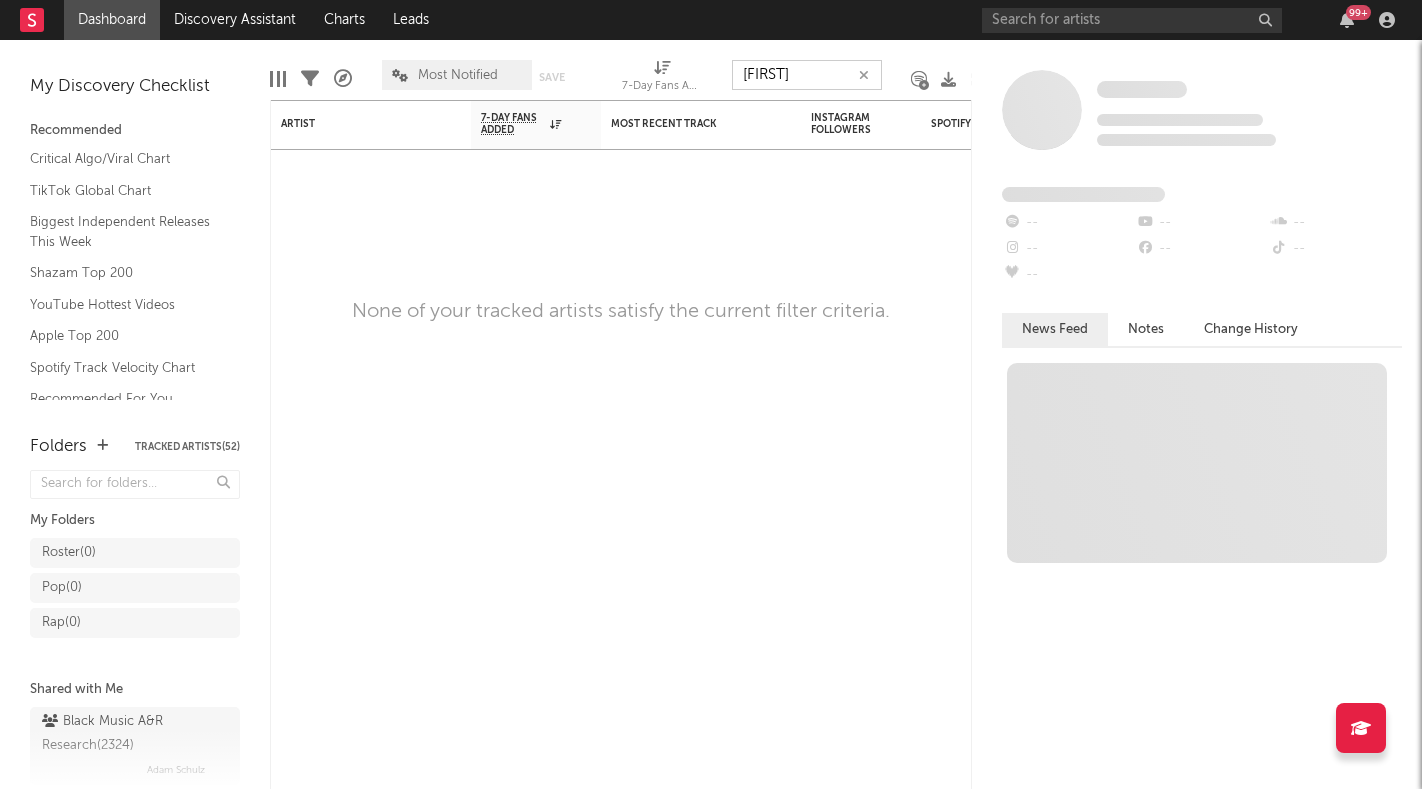 type on "[FIRST]" 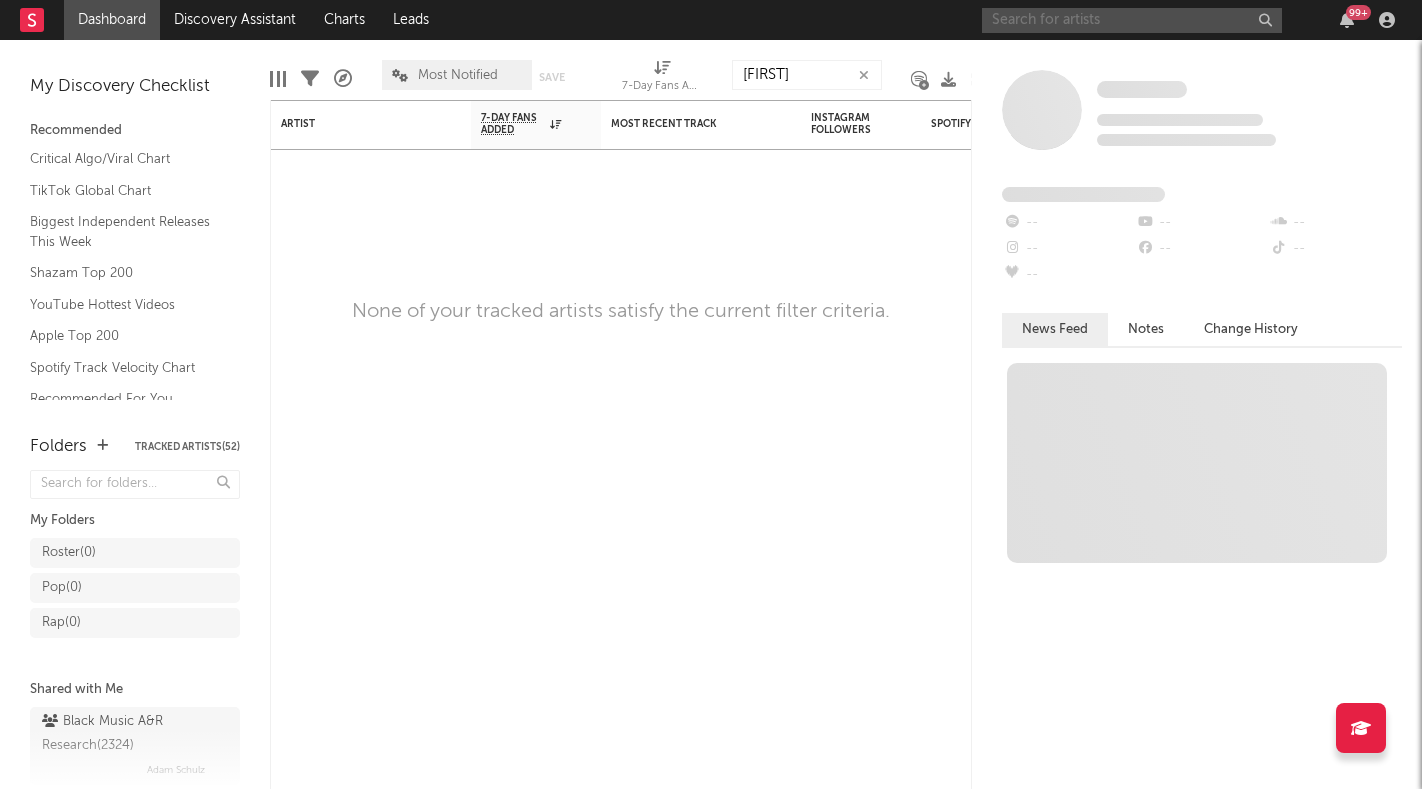 click at bounding box center (1132, 20) 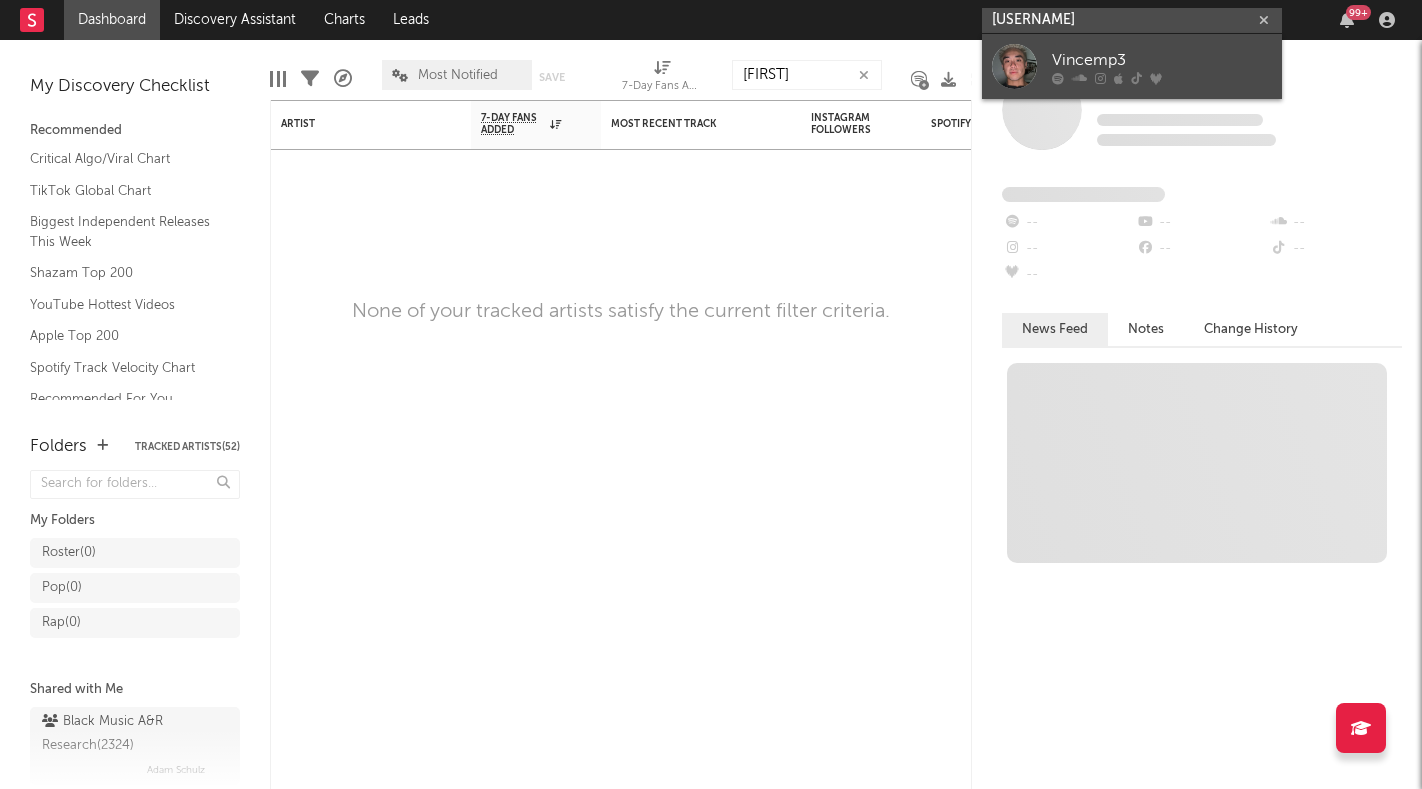 type on "[USERNAME]" 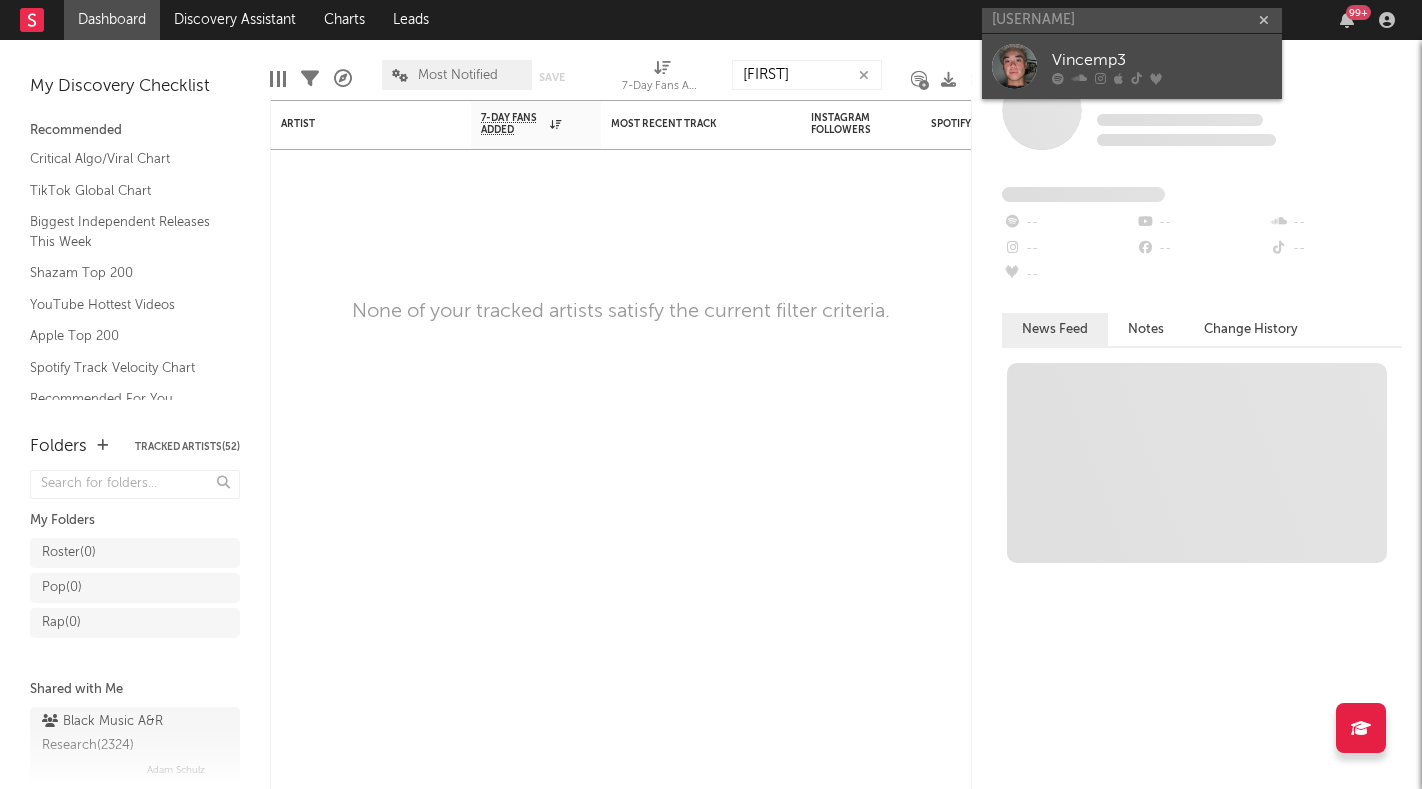 click on "Vincemp3" at bounding box center [1162, 60] 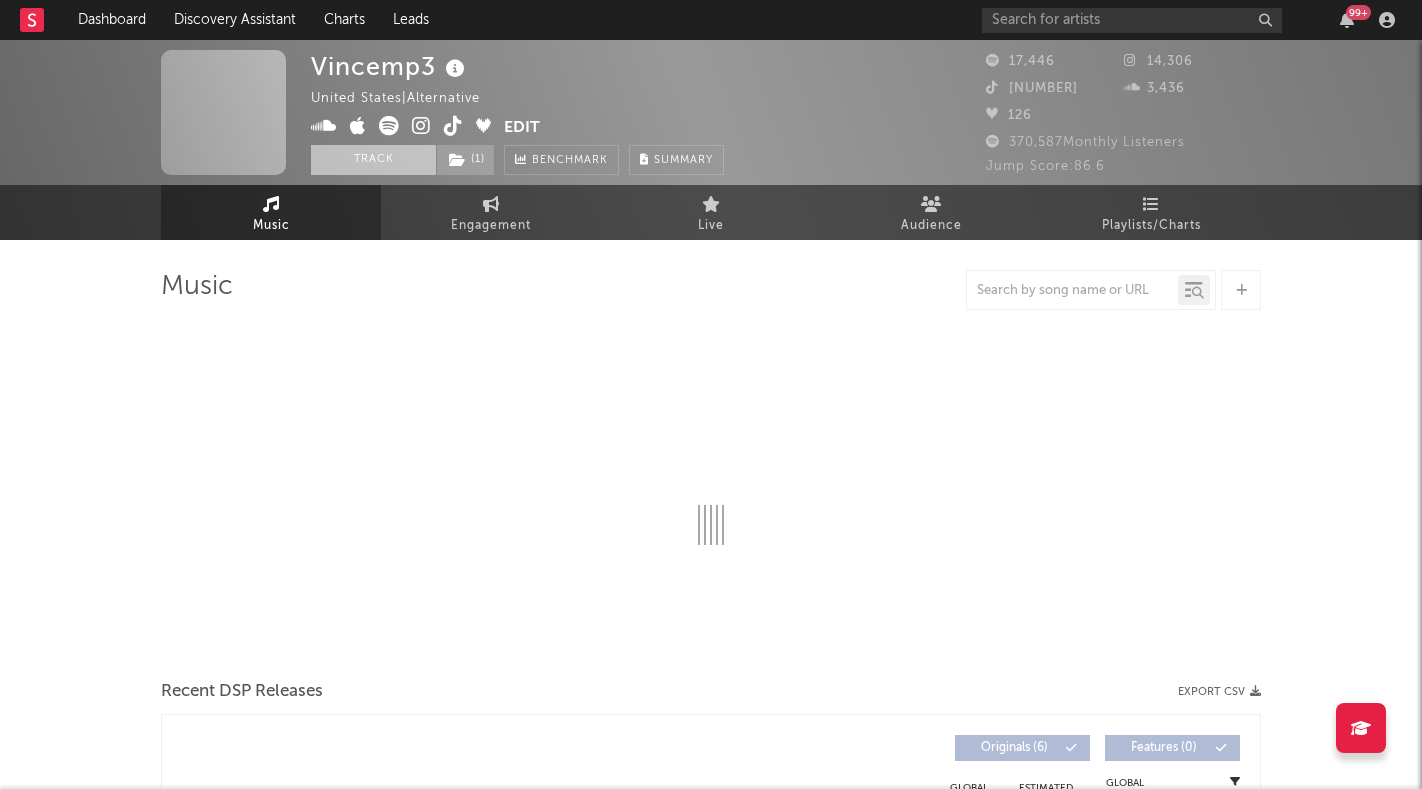 select on "6m" 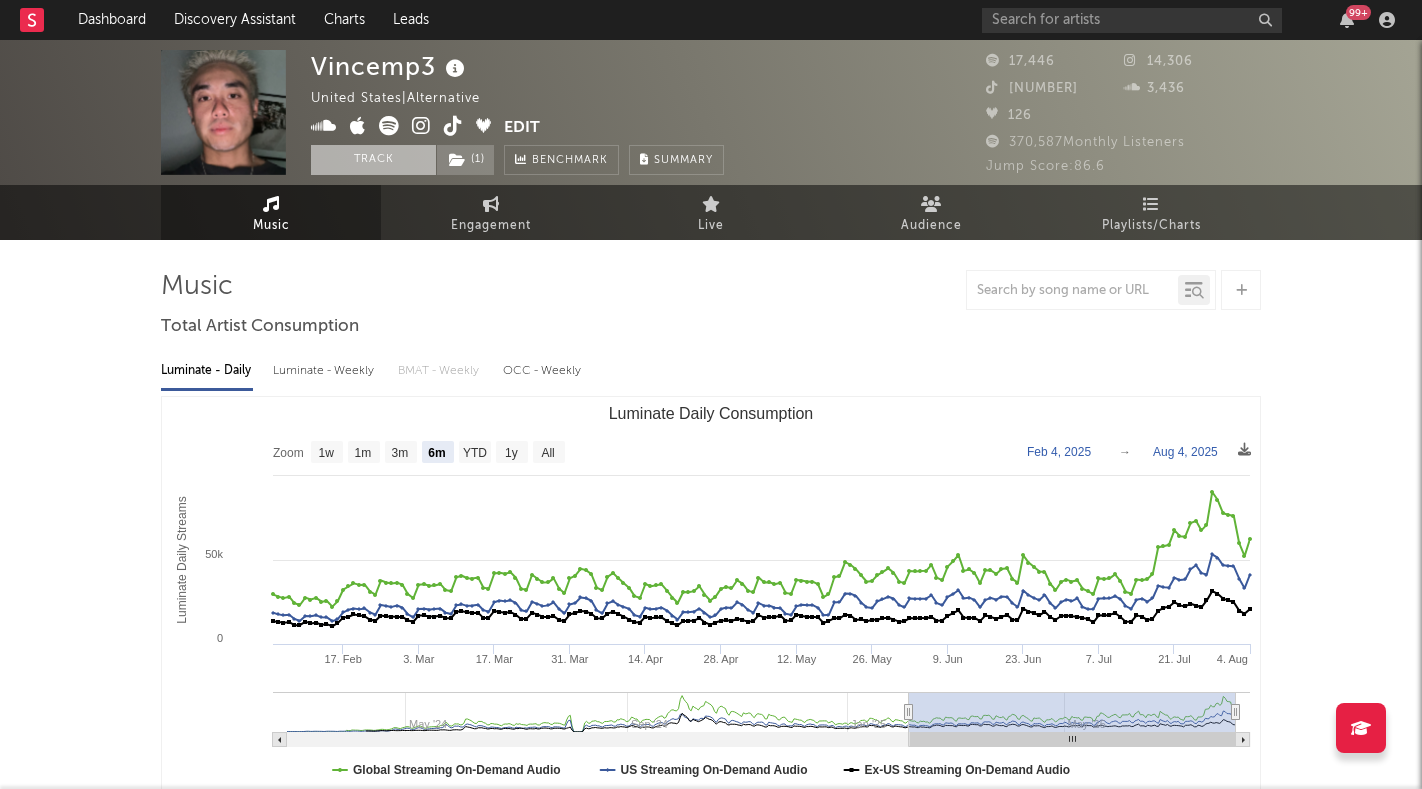 click on "Track" at bounding box center [373, 160] 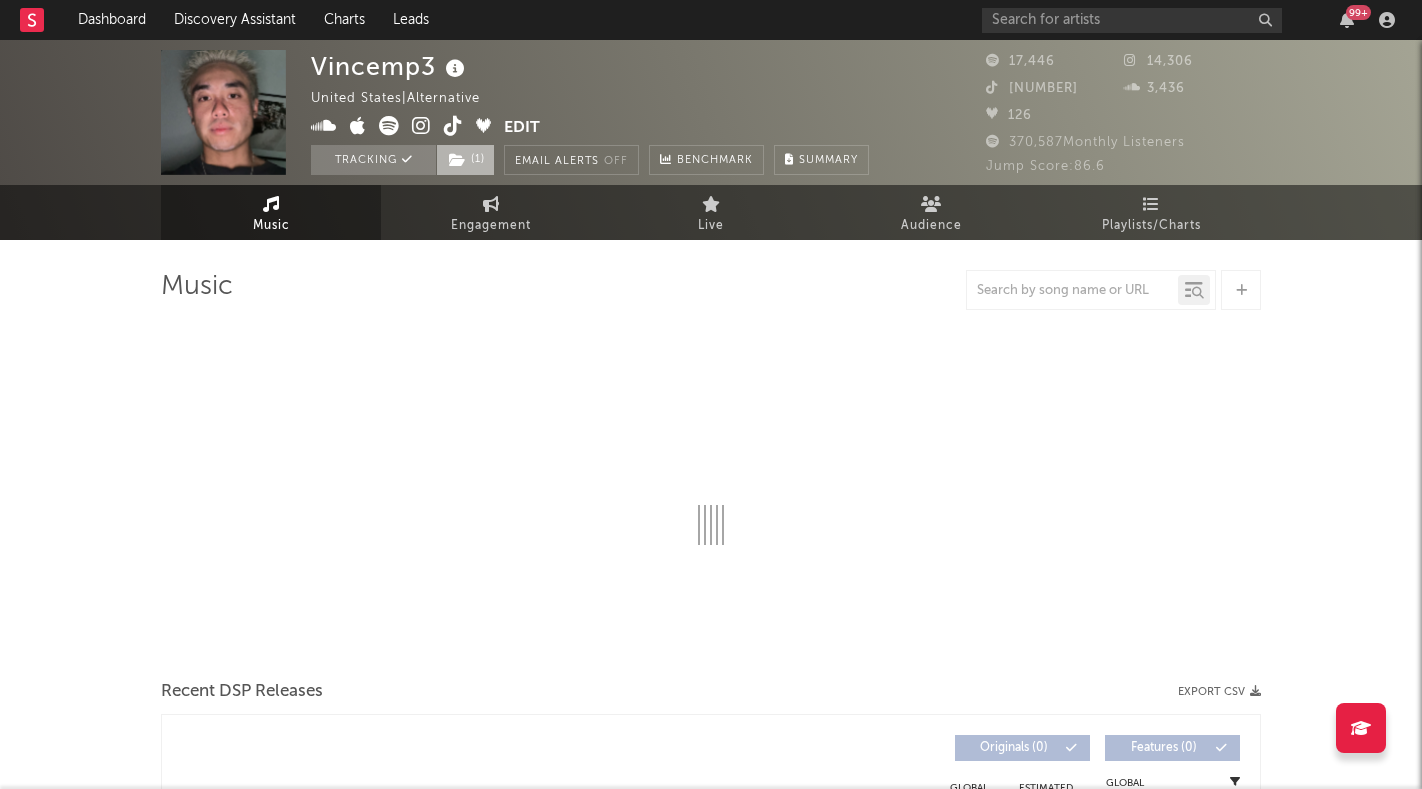 select on "6m" 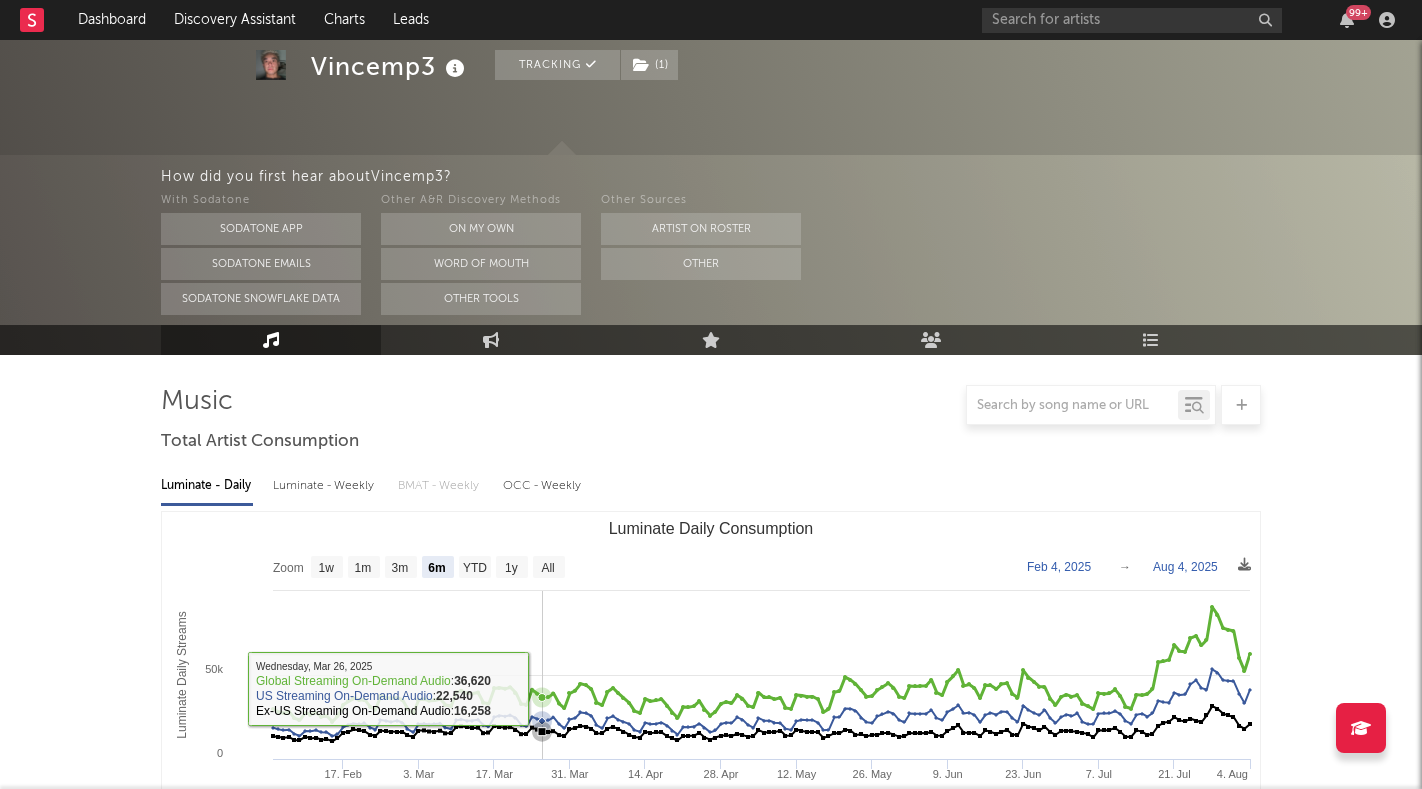 scroll, scrollTop: 60, scrollLeft: 0, axis: vertical 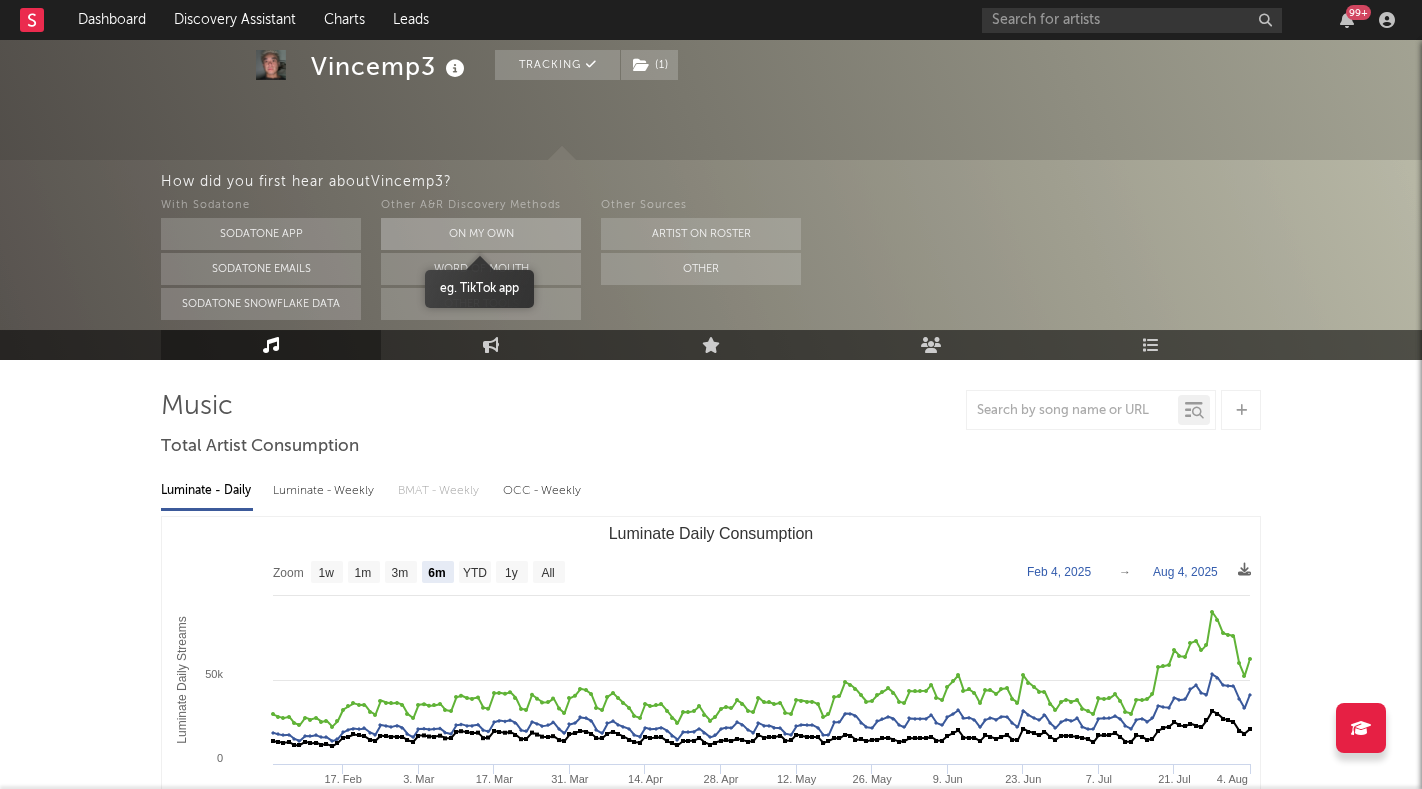 click on "On My Own" at bounding box center (481, 234) 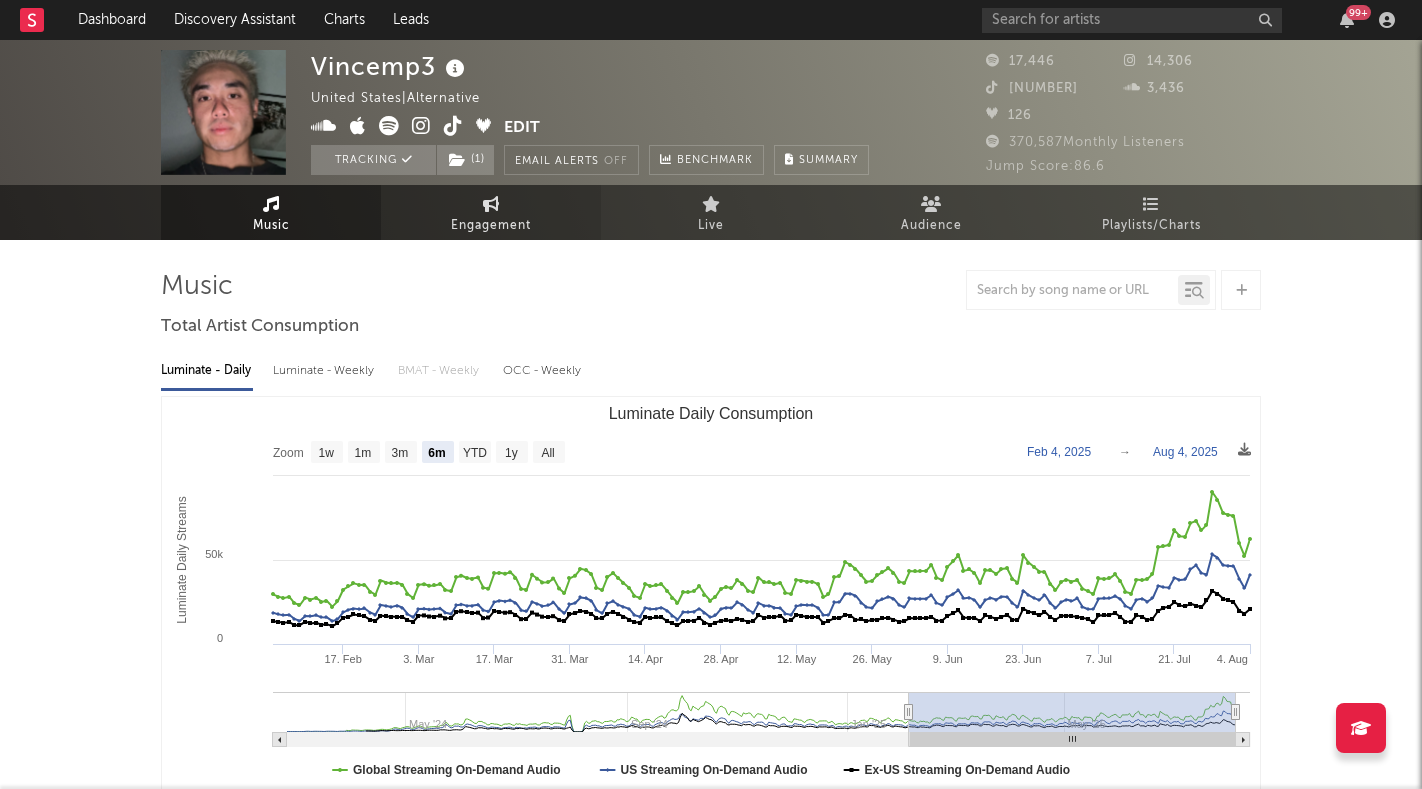 click on "Engagement" at bounding box center [491, 226] 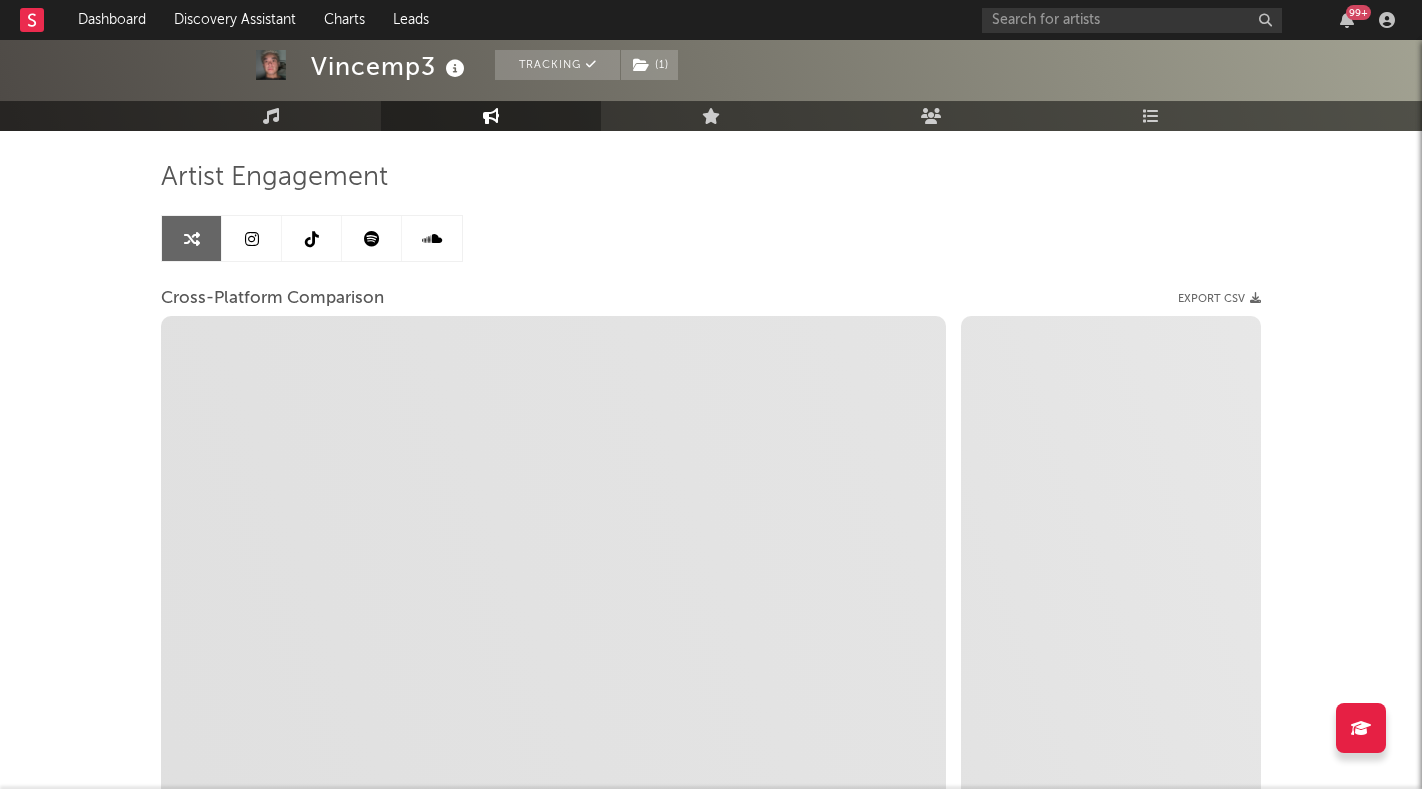 scroll, scrollTop: 123, scrollLeft: 0, axis: vertical 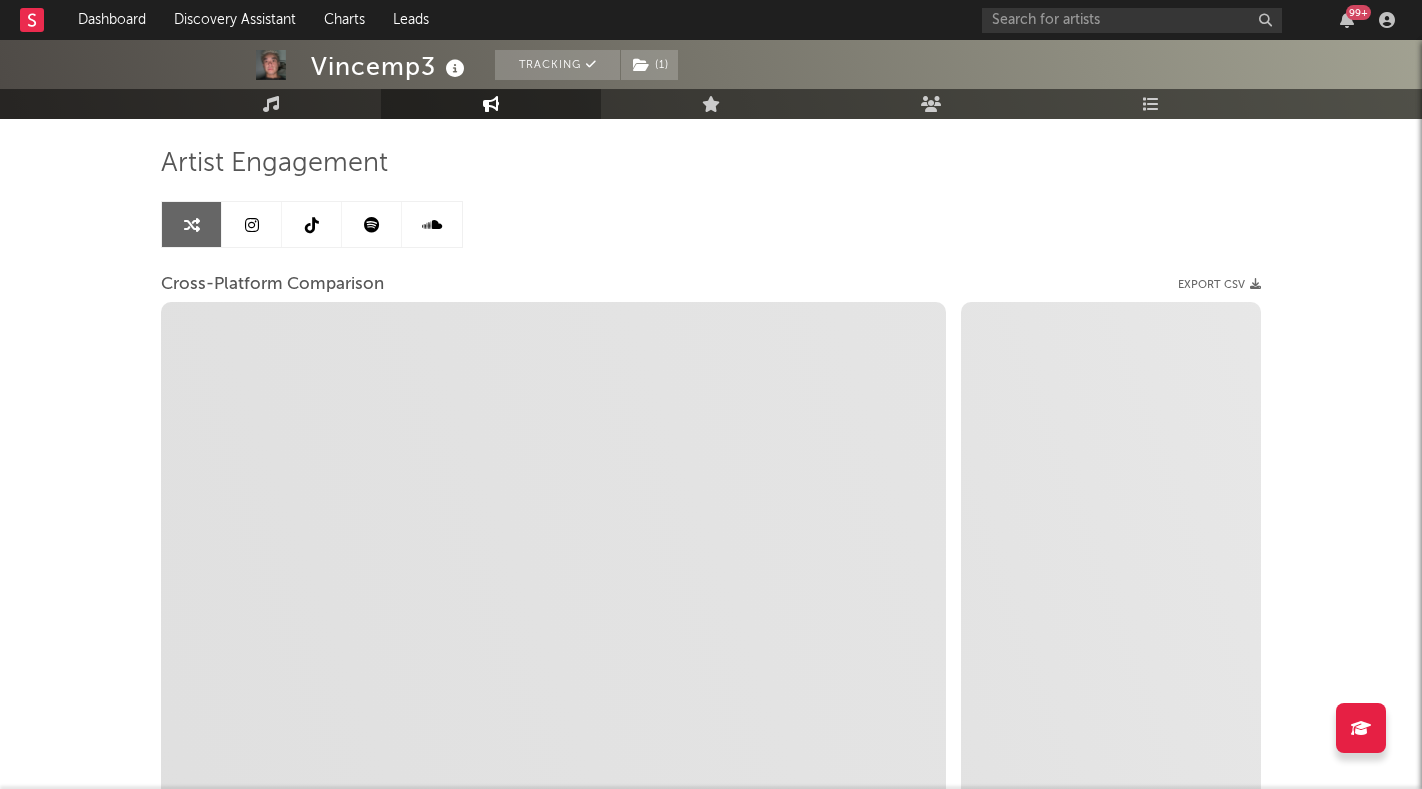 select on "1m" 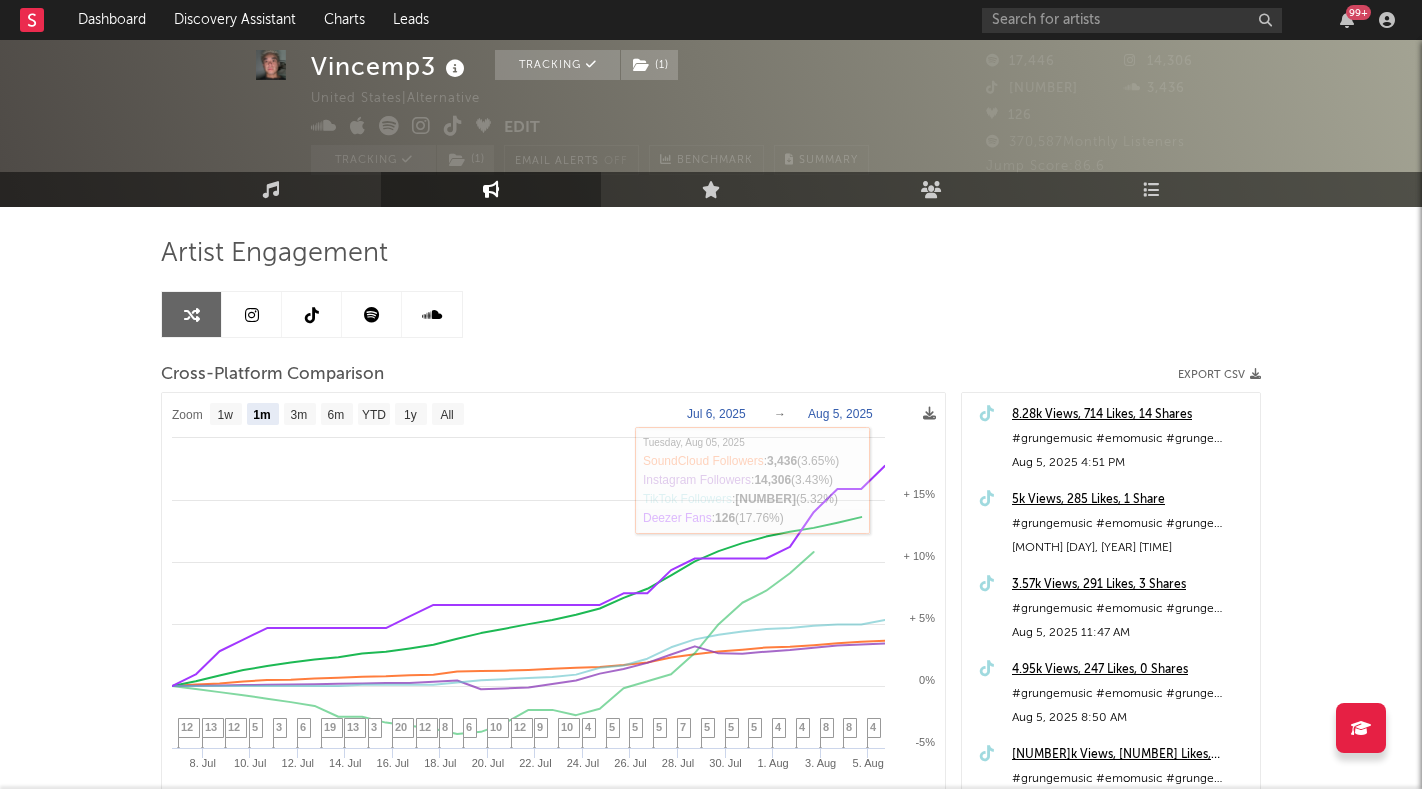 scroll, scrollTop: 0, scrollLeft: 0, axis: both 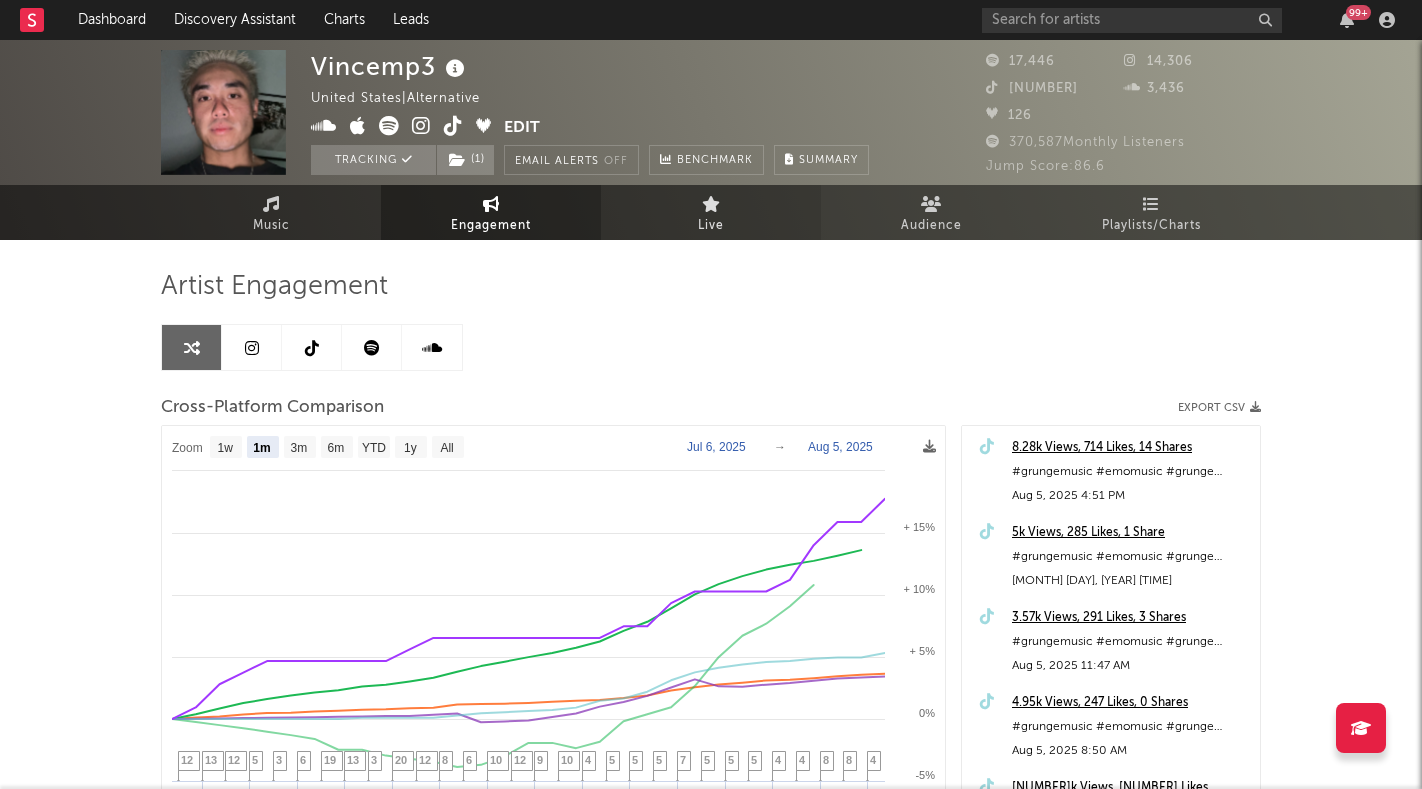 click on "Live" at bounding box center (711, 226) 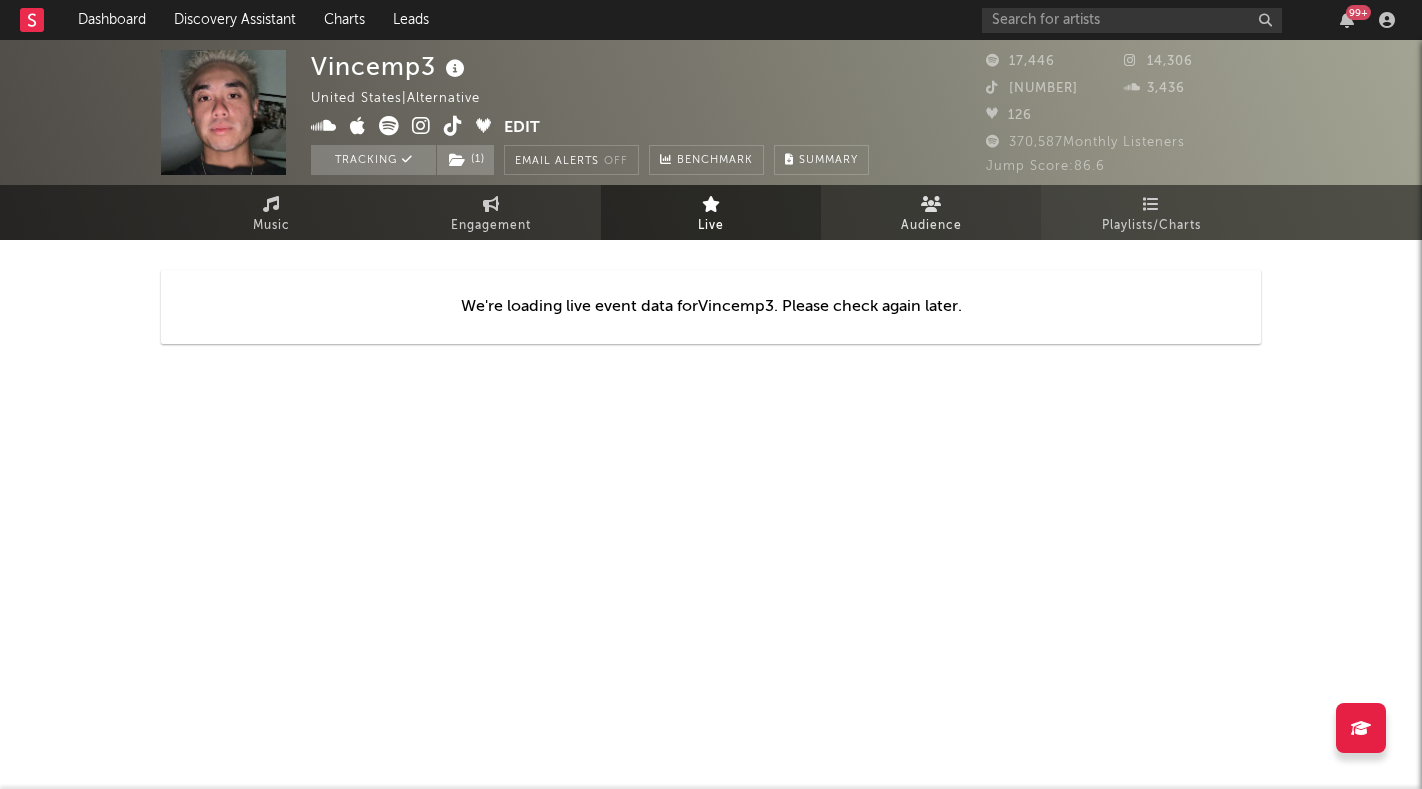 click on "Audience" at bounding box center [931, 226] 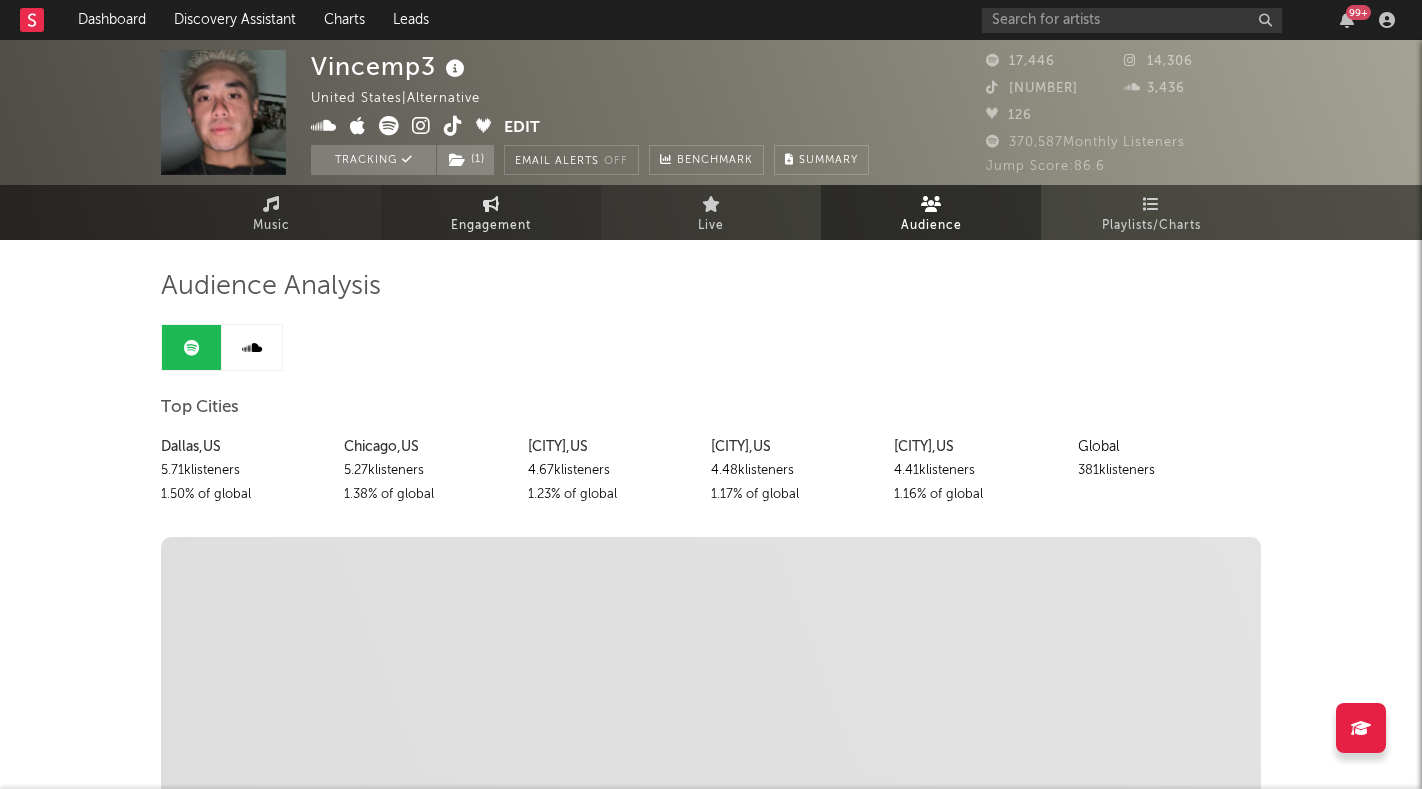 click on "Engagement" at bounding box center (491, 212) 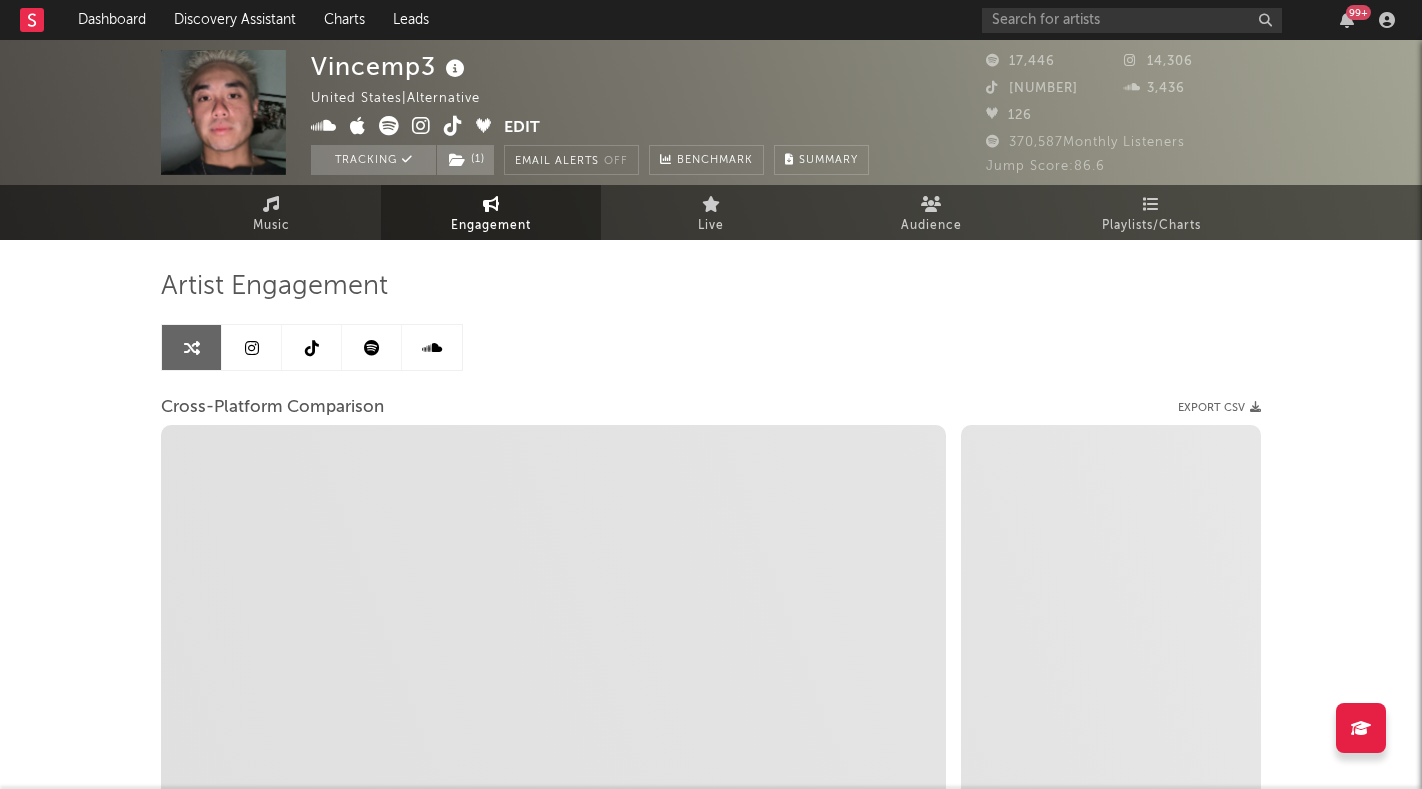 click on "Artist Engagement Cross-Platform Comparison Export CSV  Zoom 1w 1m 3m 6m YTD 1y All Created with Highcharts 10.3.3 Zoom 1w 1m 3m 6m YTD 1y All → name" at bounding box center (711, 635) 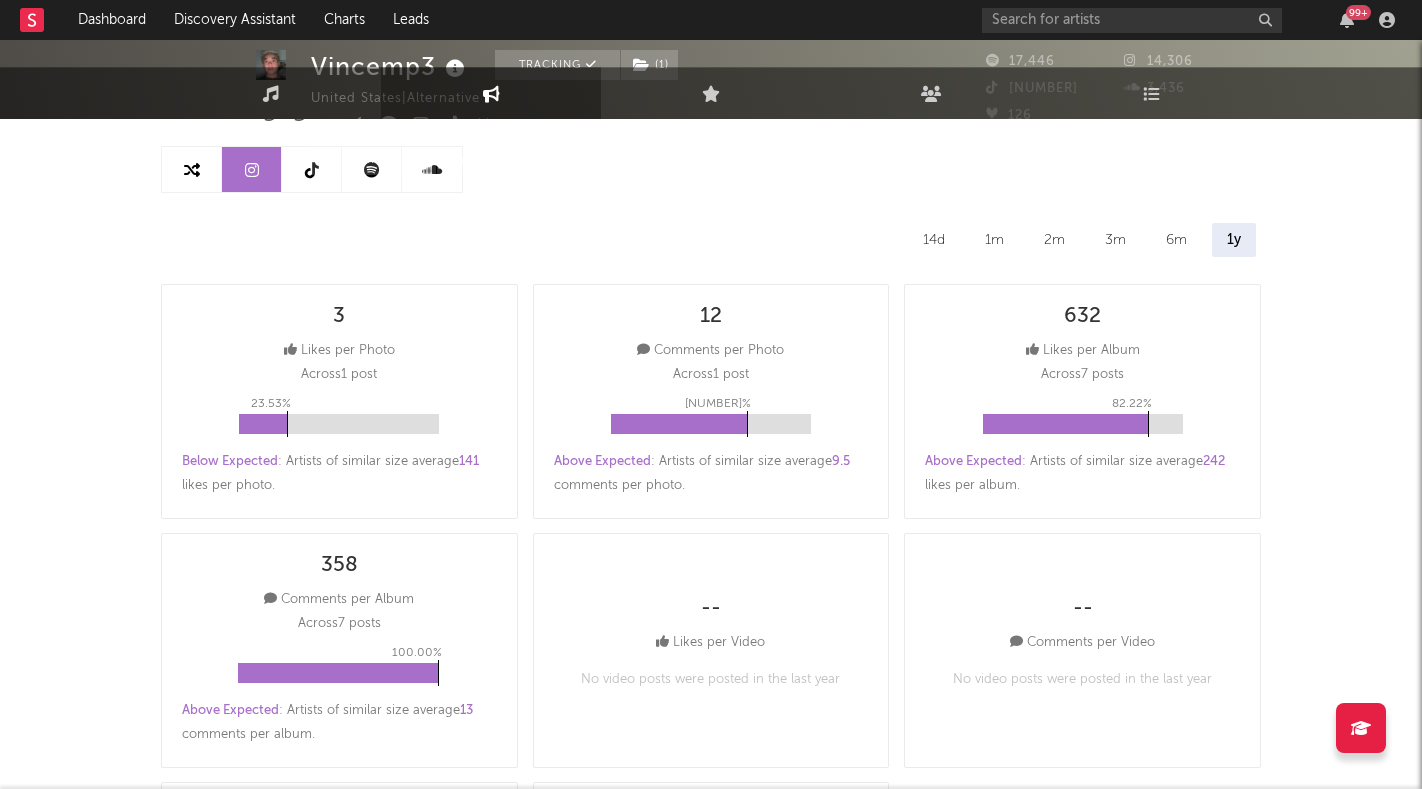scroll, scrollTop: 179, scrollLeft: 0, axis: vertical 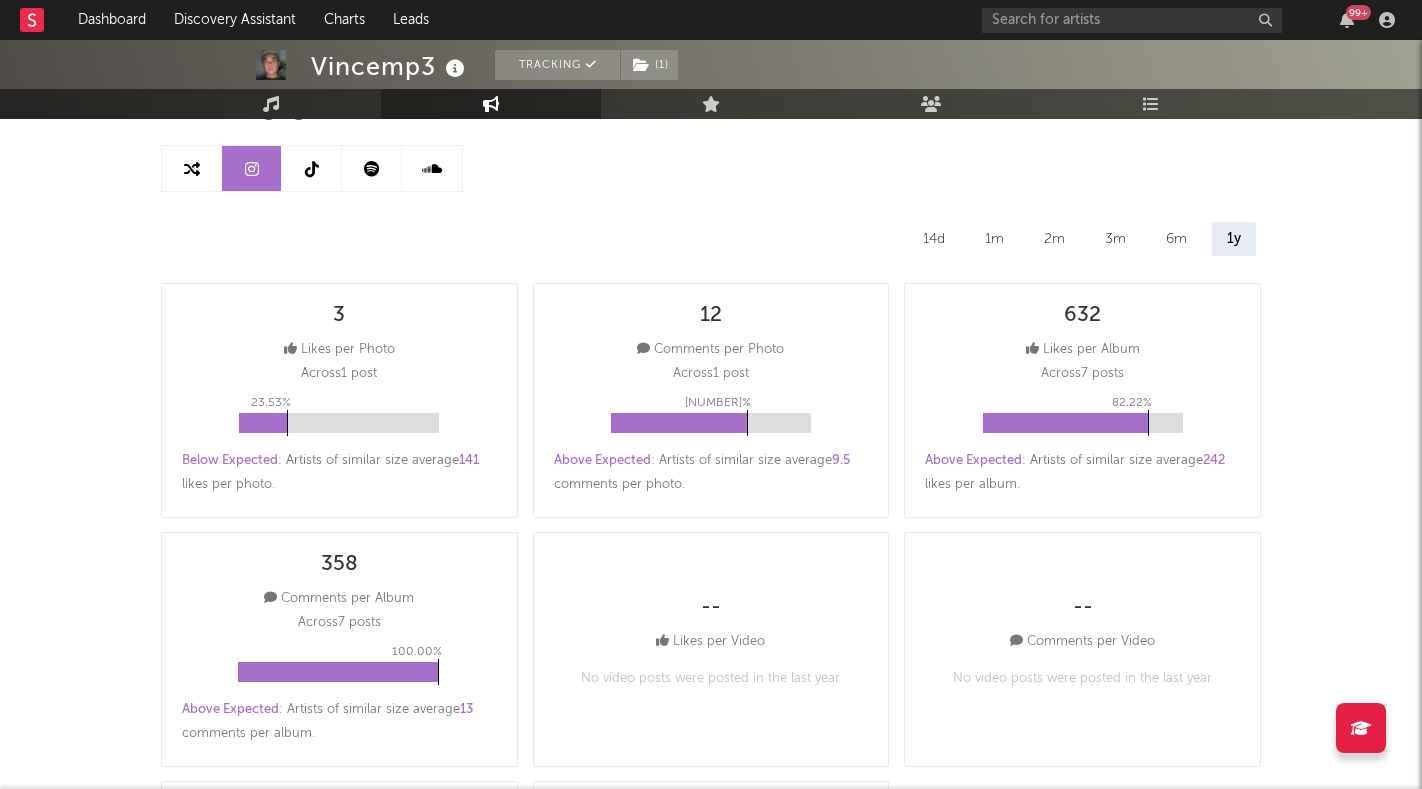 select on "6m" 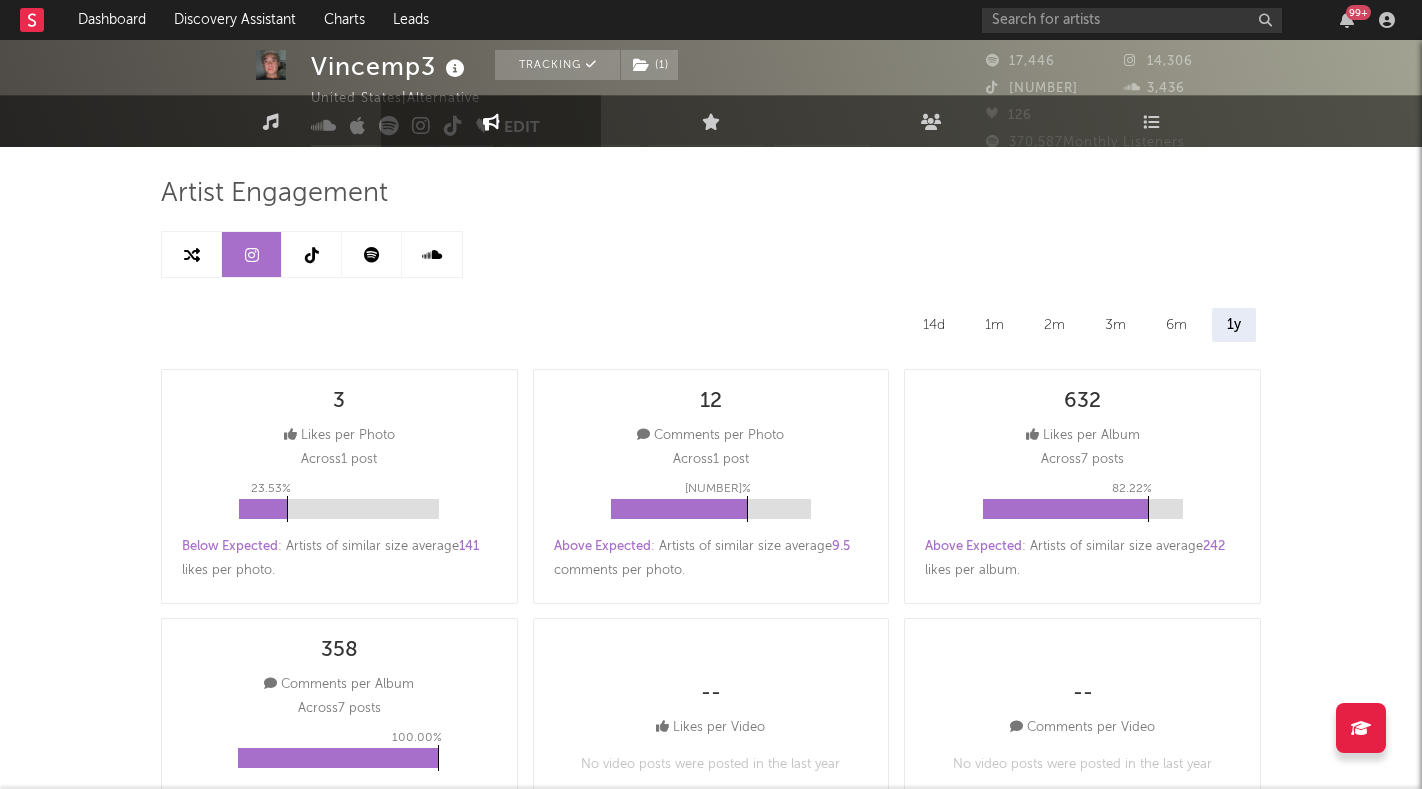 scroll, scrollTop: 0, scrollLeft: 0, axis: both 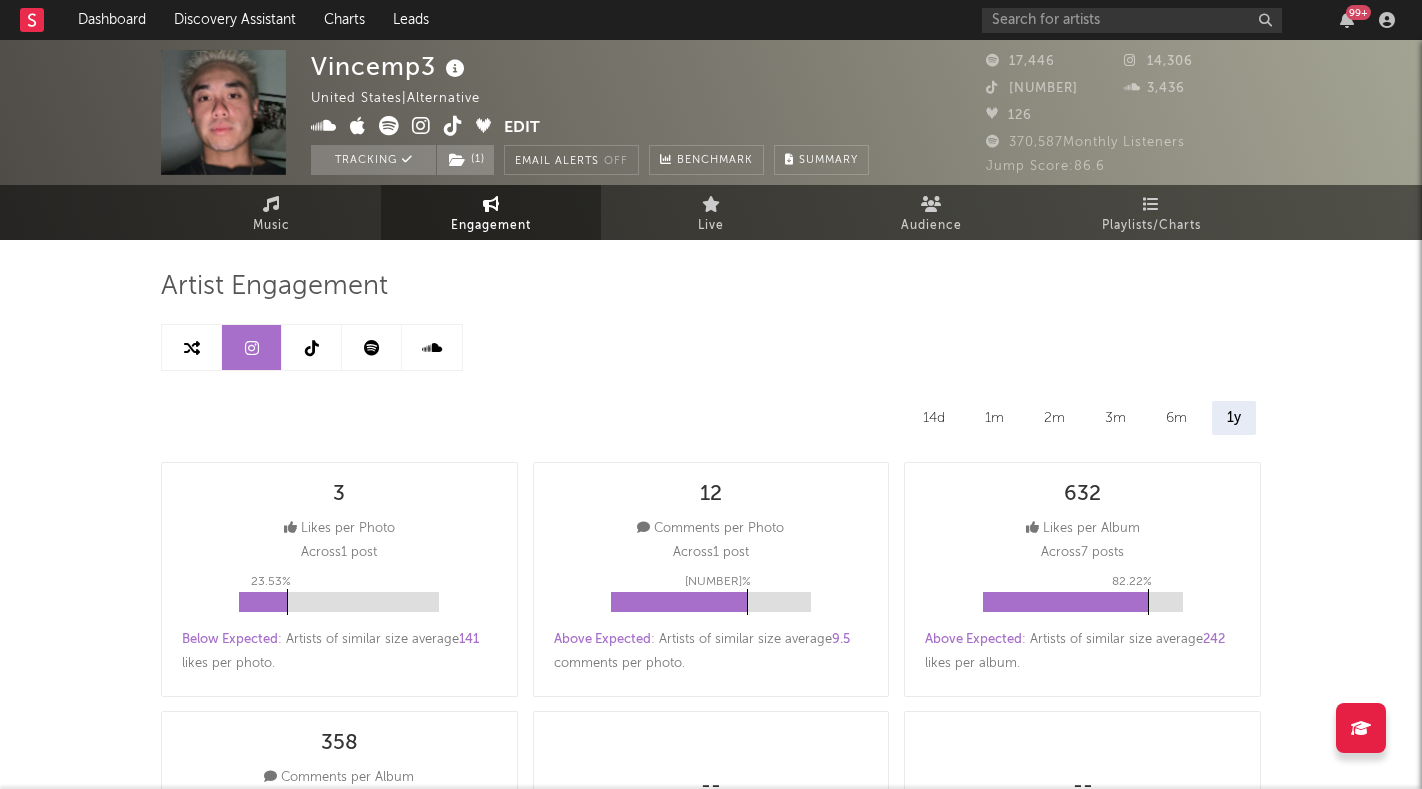 click at bounding box center [192, 347] 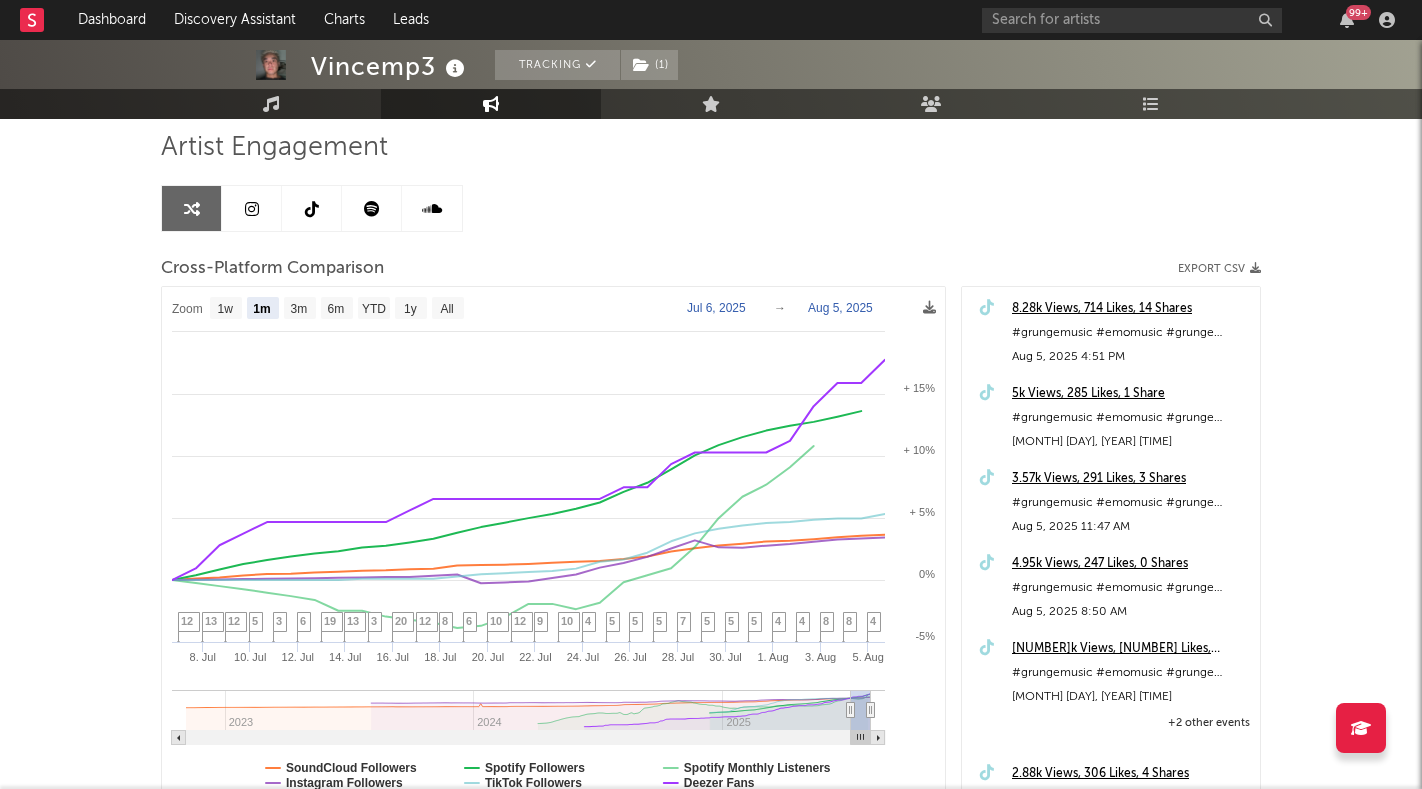 scroll, scrollTop: 172, scrollLeft: 0, axis: vertical 